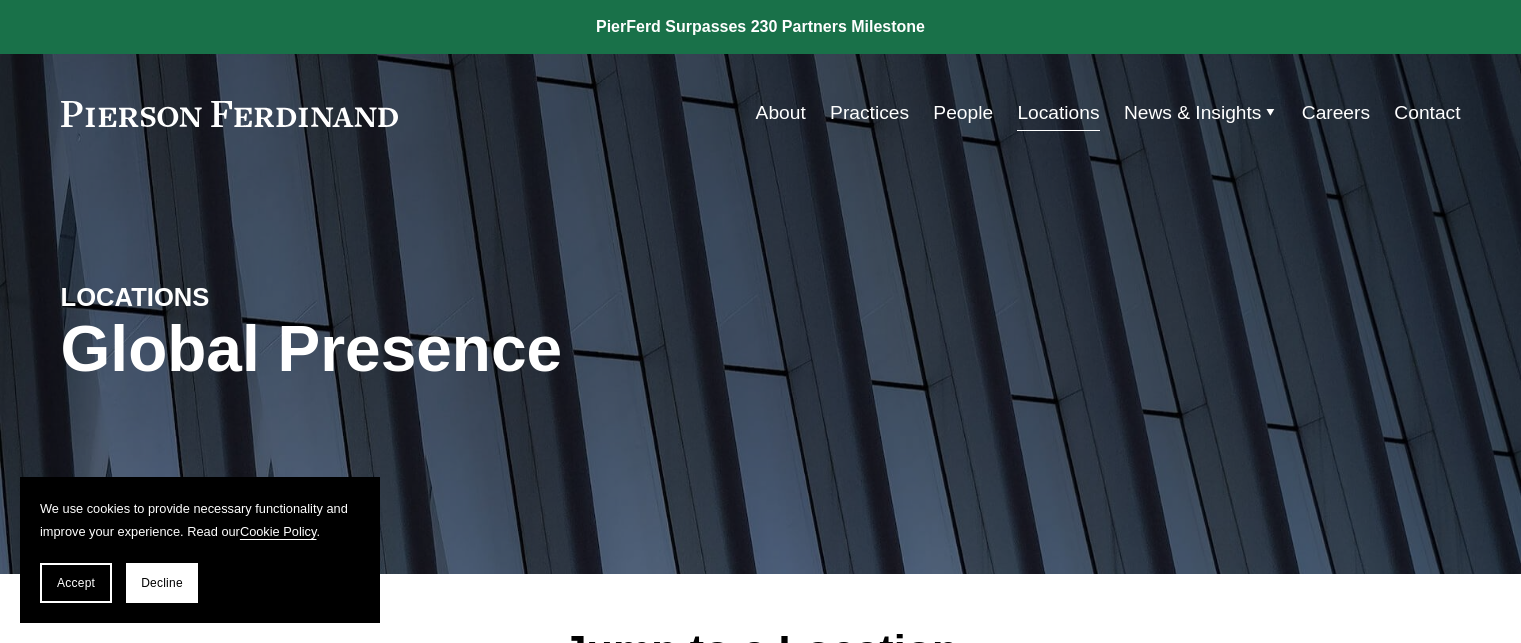 scroll, scrollTop: 0, scrollLeft: 0, axis: both 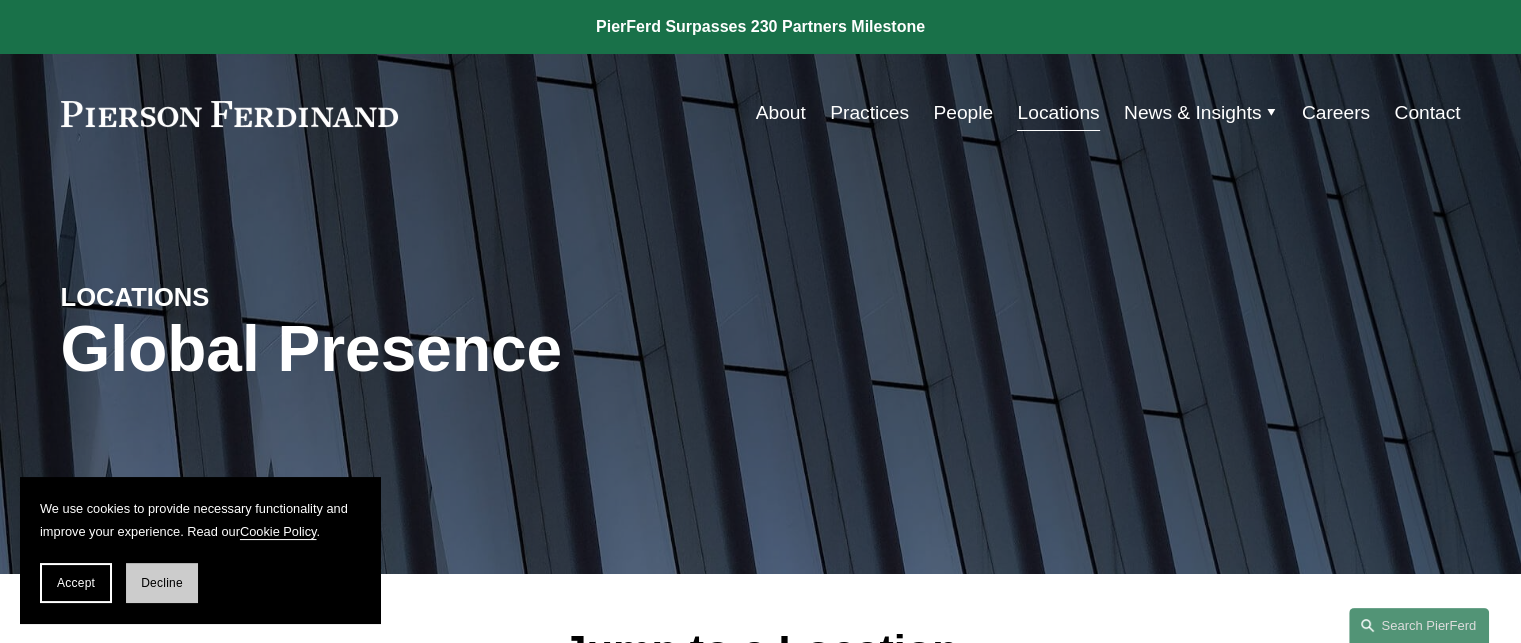 click on "Decline" at bounding box center [162, 583] 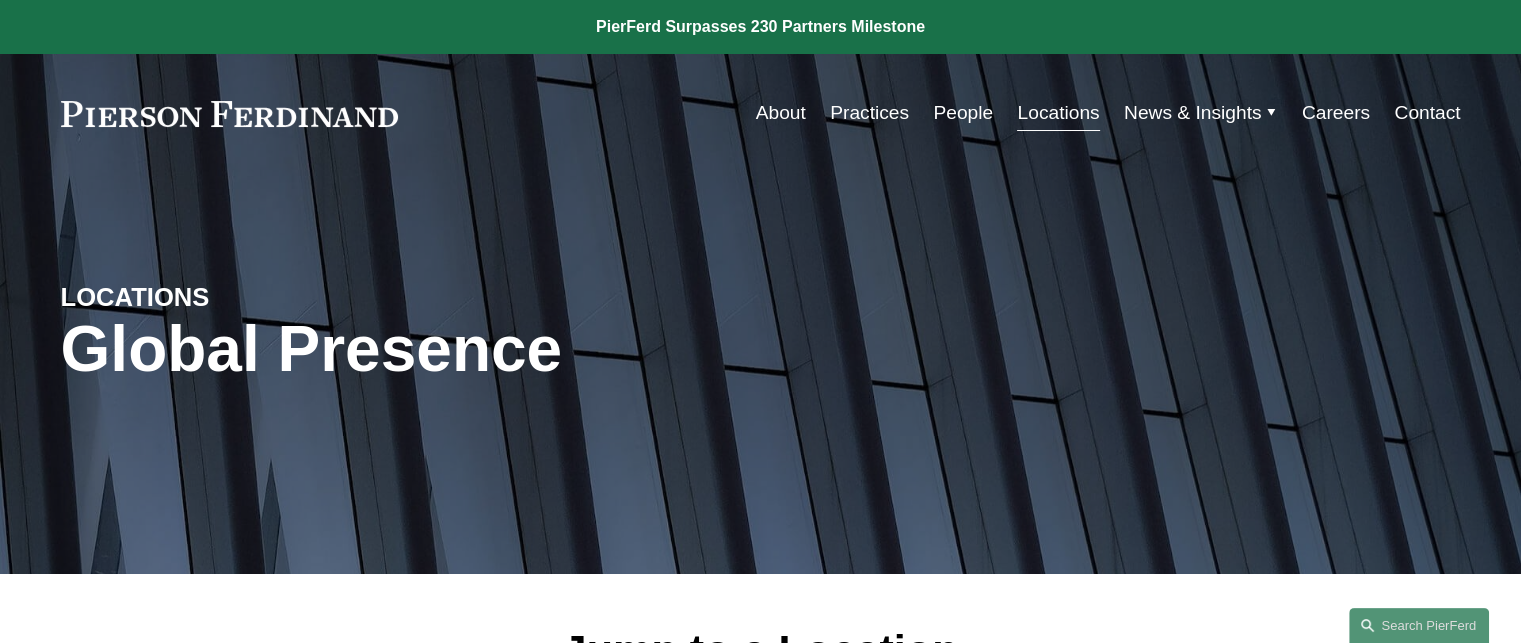 scroll, scrollTop: 200, scrollLeft: 0, axis: vertical 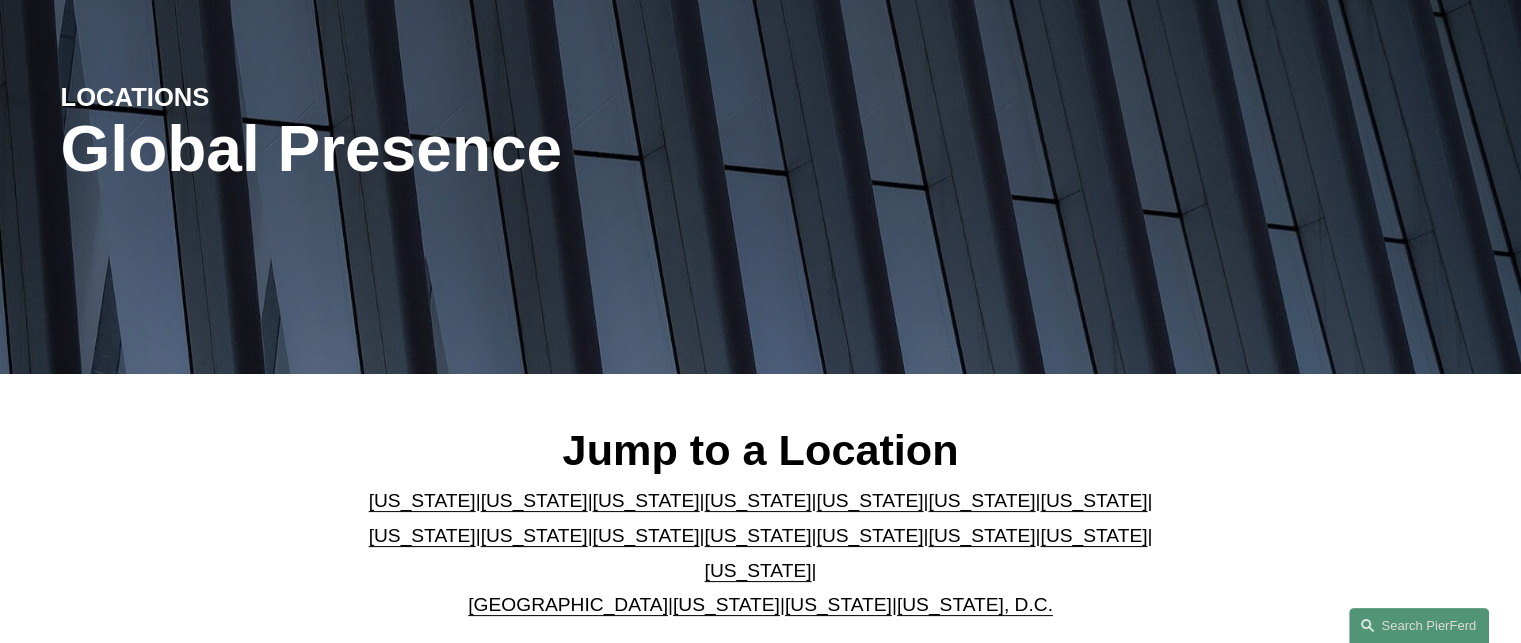 click on "[US_STATE]" at bounding box center [646, 500] 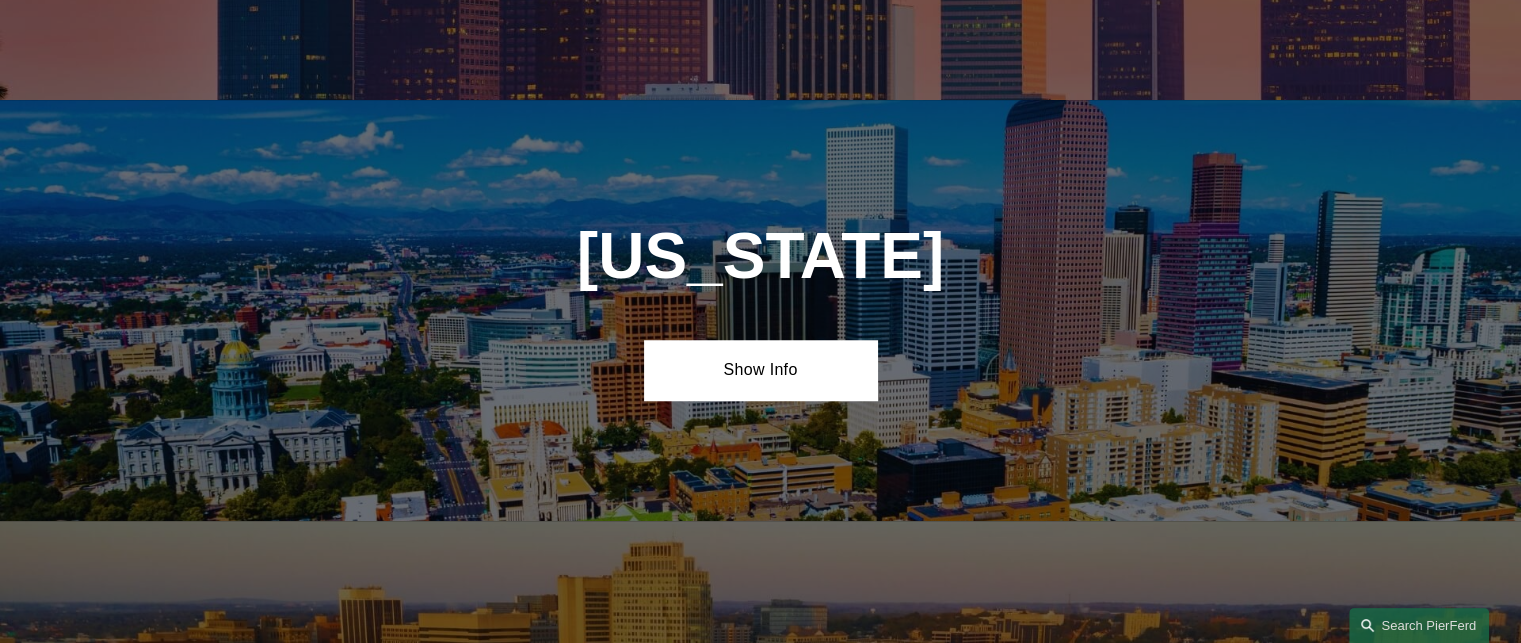 scroll, scrollTop: 1700, scrollLeft: 0, axis: vertical 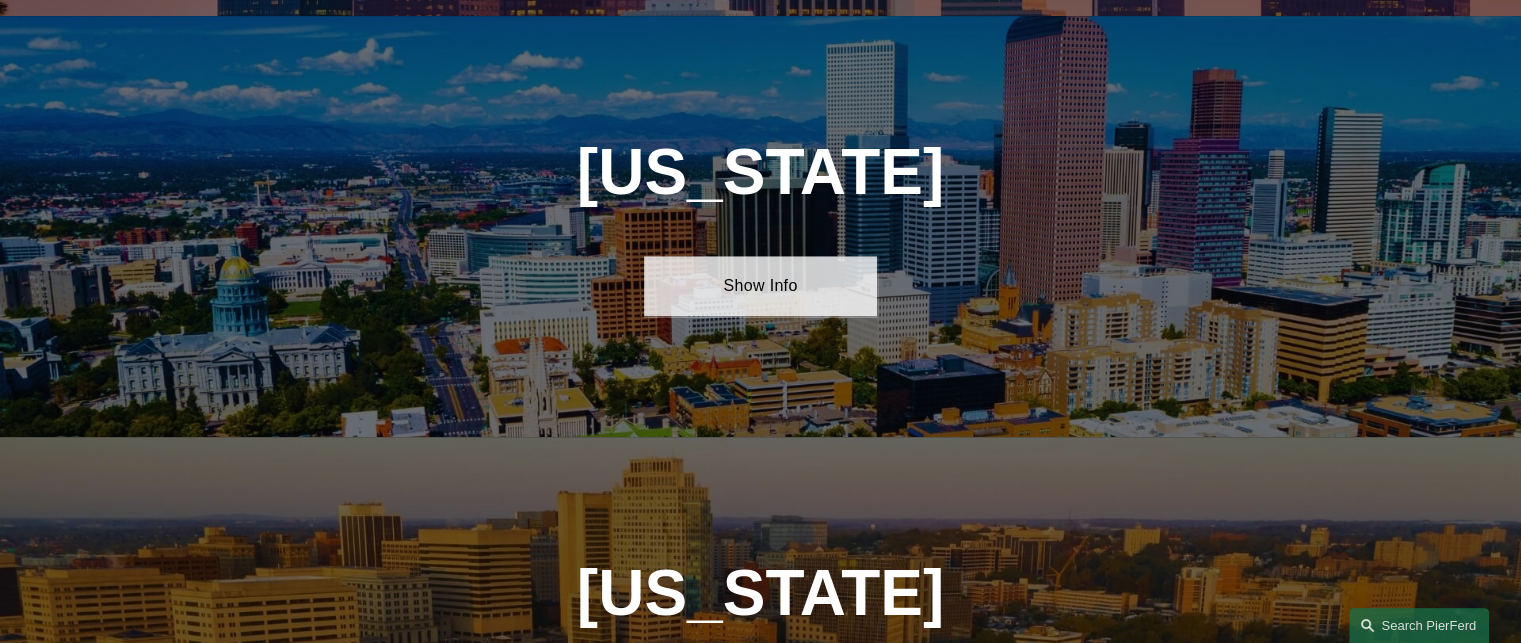 click on "Show Info" at bounding box center [760, 286] 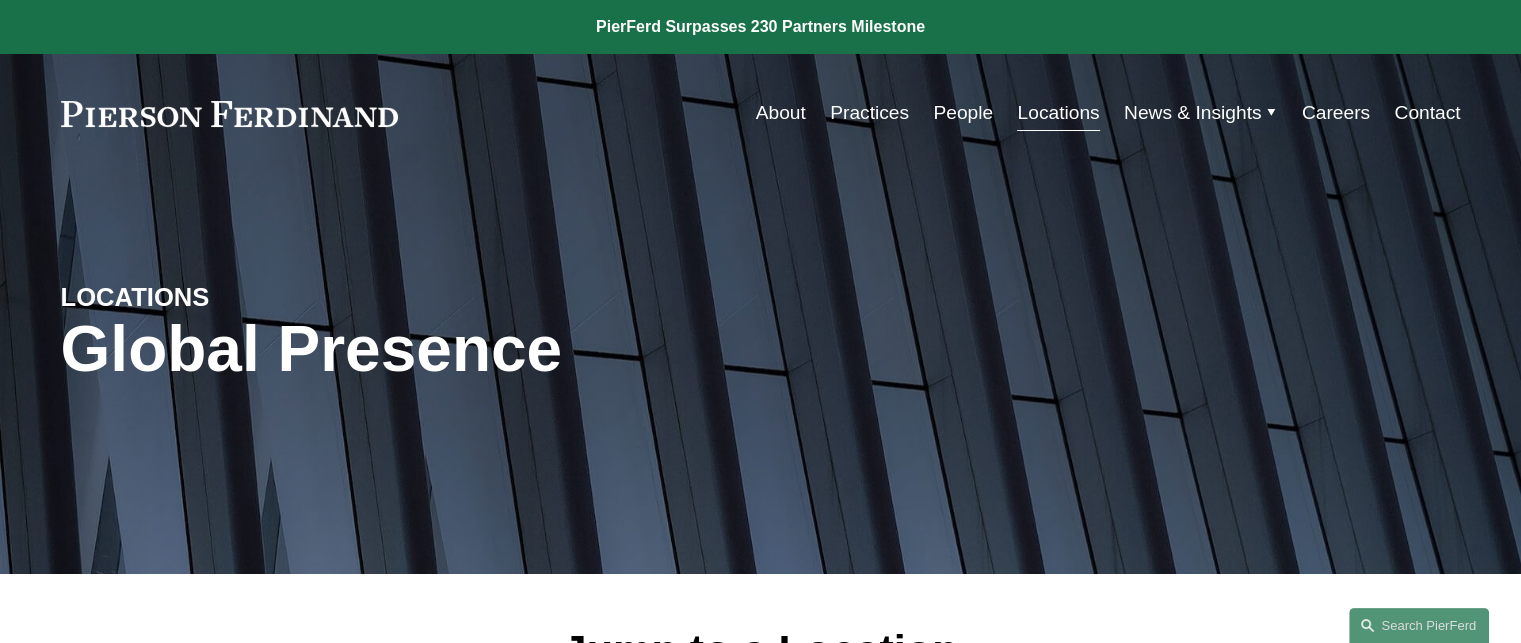 scroll, scrollTop: 400, scrollLeft: 0, axis: vertical 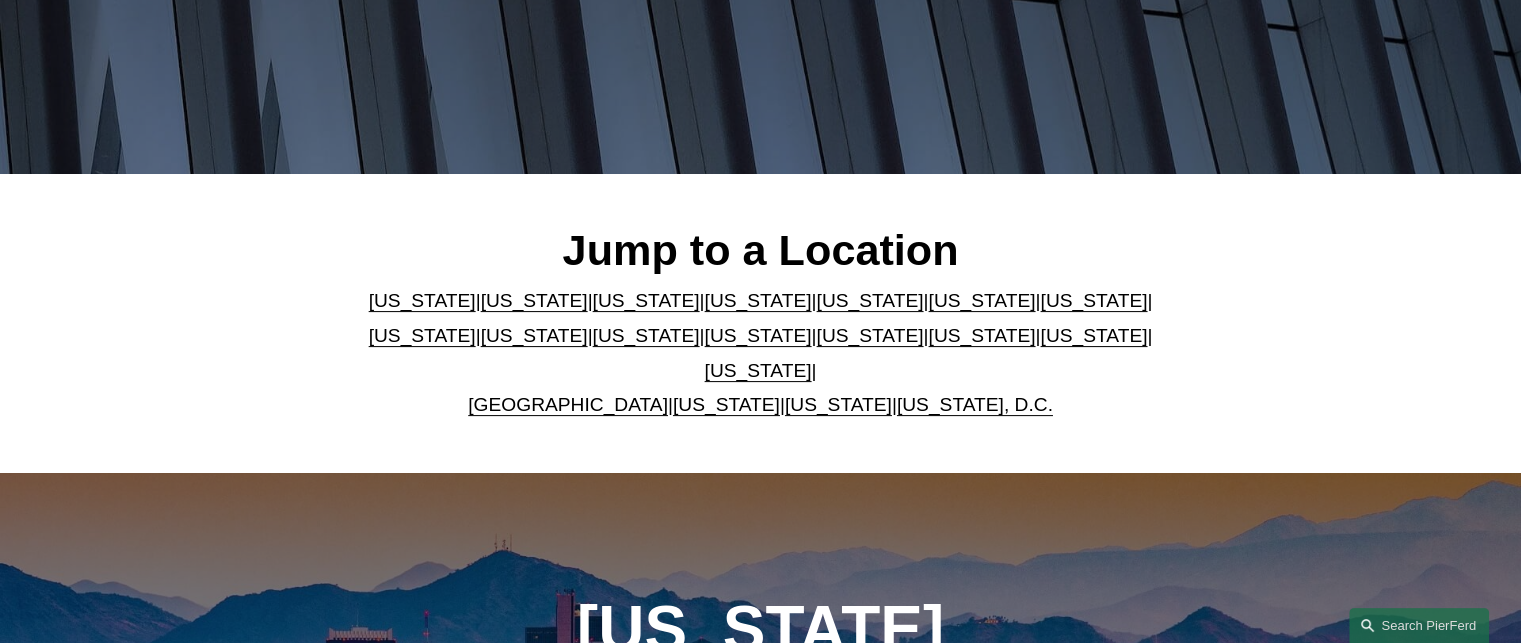 click on "Pennsylvania" at bounding box center (1093, 335) 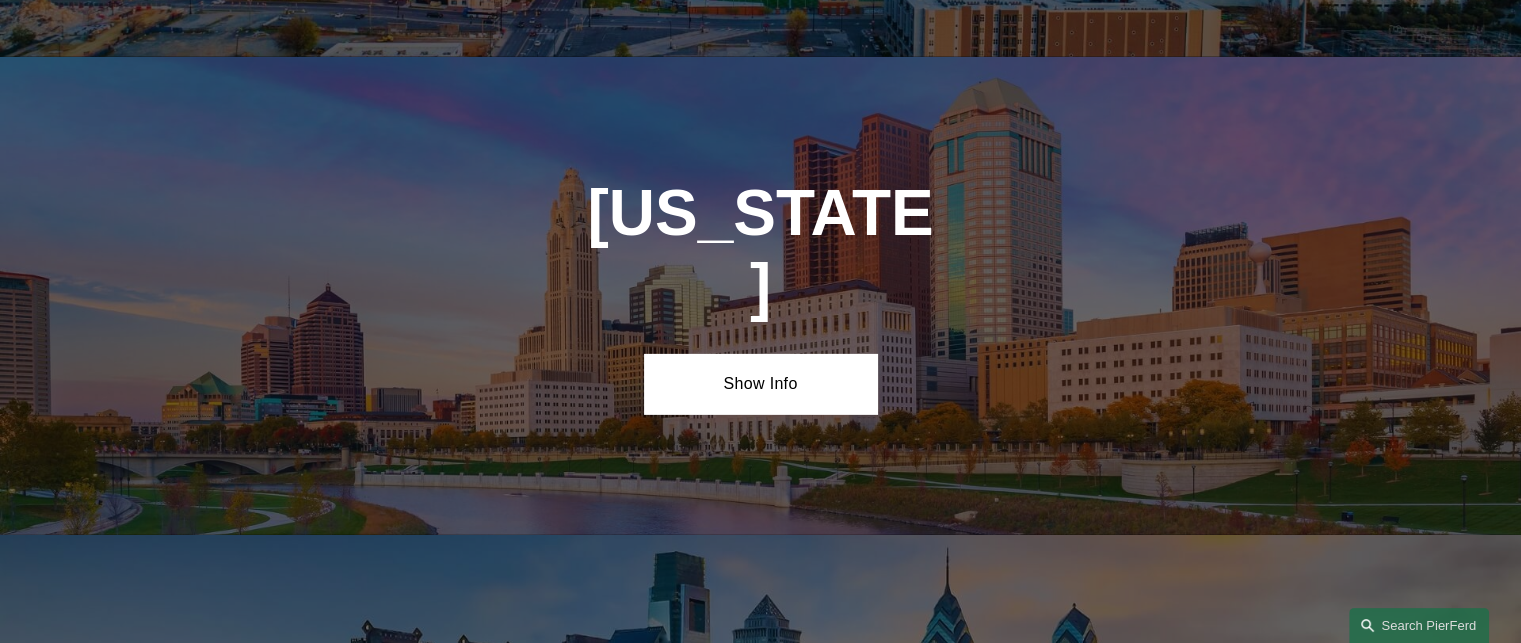 scroll, scrollTop: 6677, scrollLeft: 0, axis: vertical 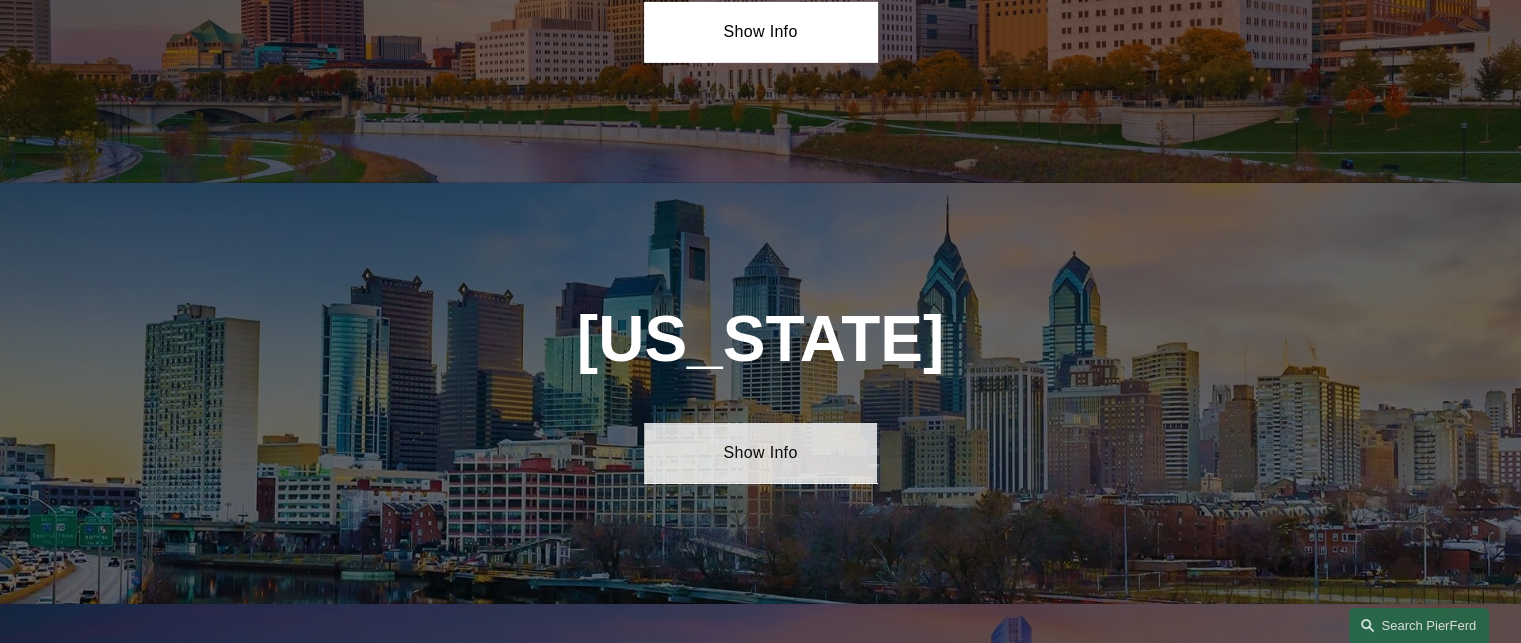 click on "Show Info" at bounding box center [760, 453] 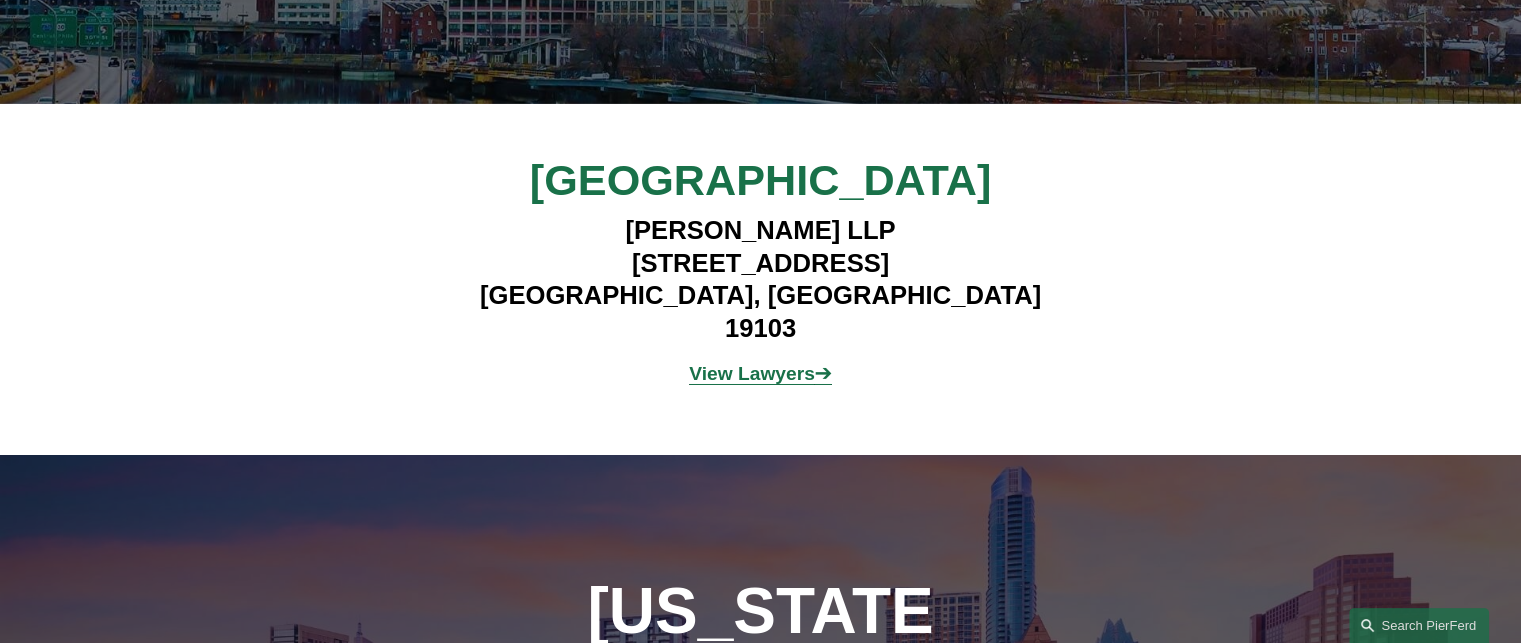 scroll, scrollTop: 7377, scrollLeft: 0, axis: vertical 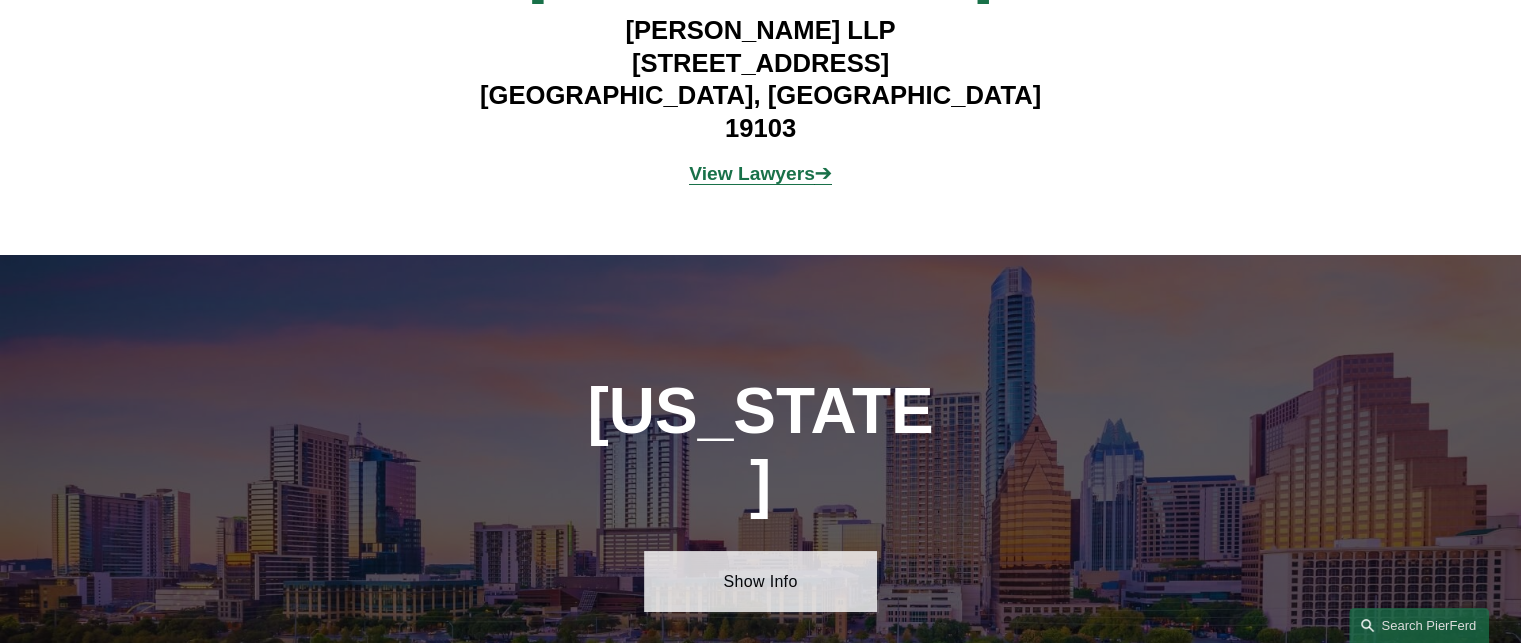 click on "Show Info" at bounding box center (760, 581) 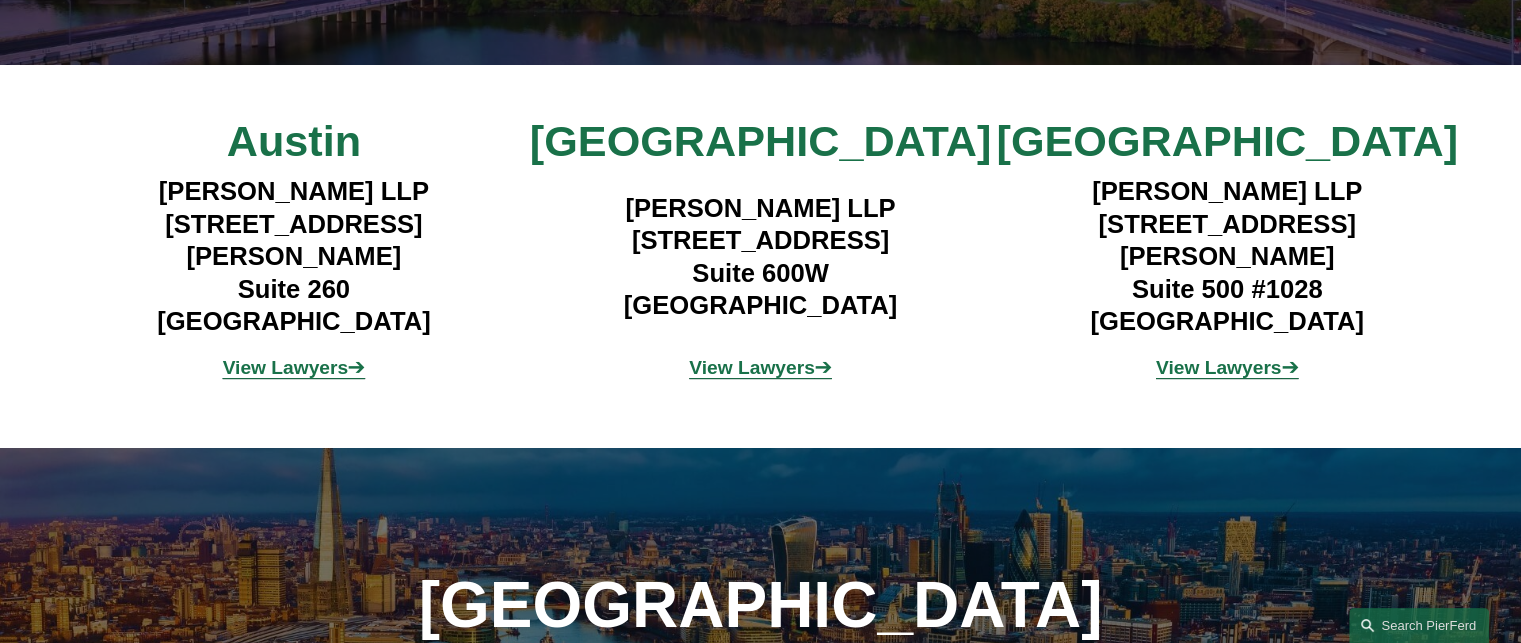 scroll, scrollTop: 8177, scrollLeft: 0, axis: vertical 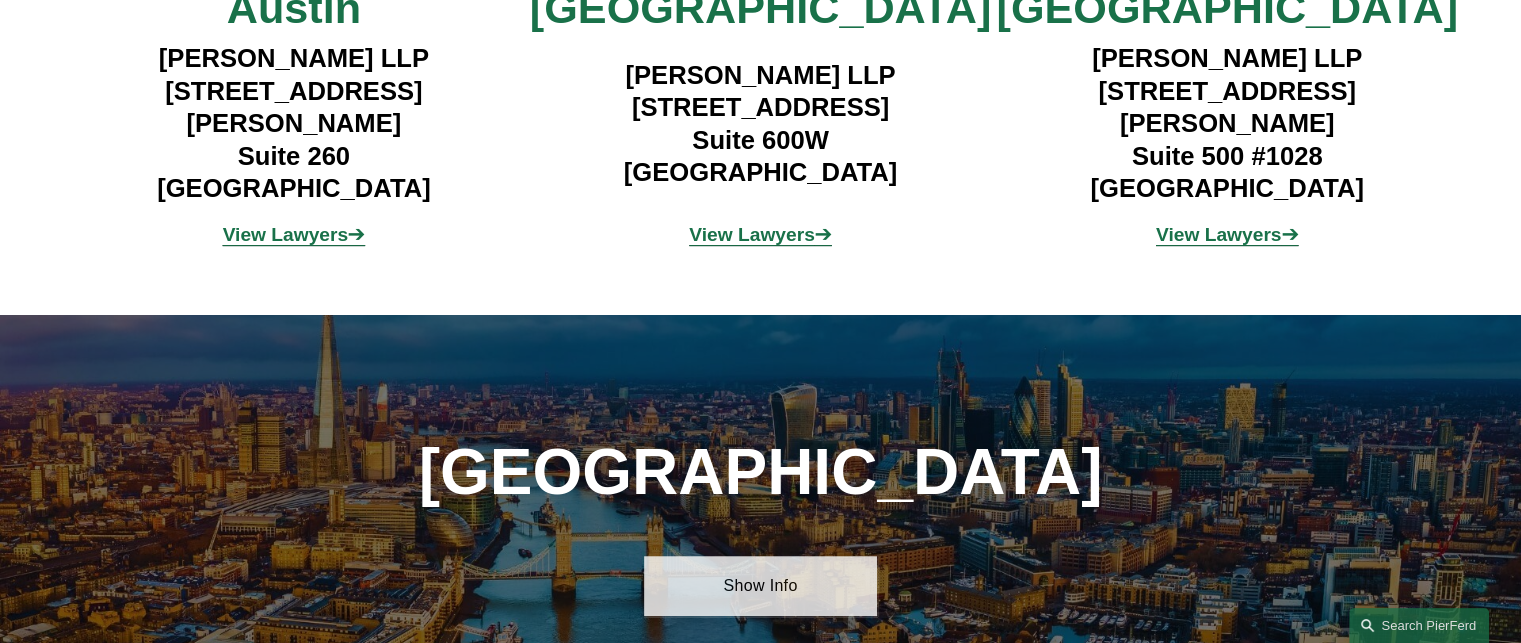 click on "Show Info" at bounding box center [760, 586] 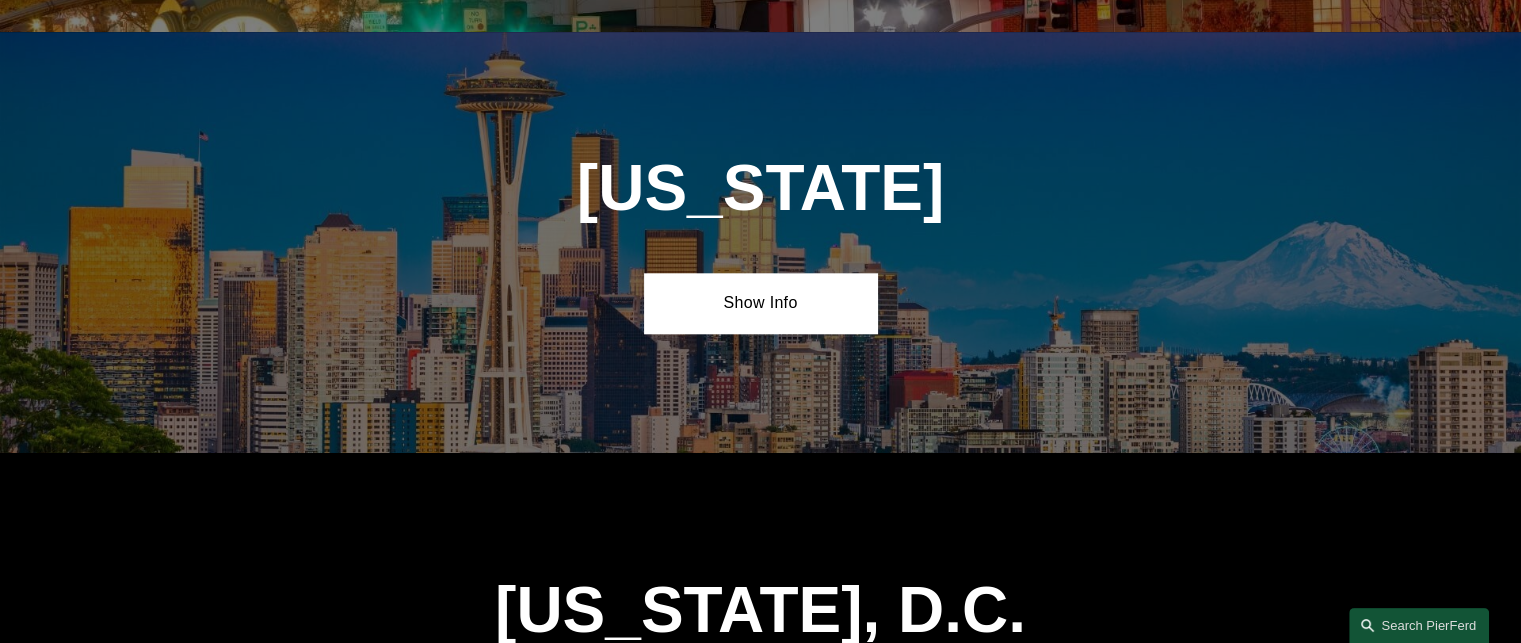 scroll, scrollTop: 9677, scrollLeft: 0, axis: vertical 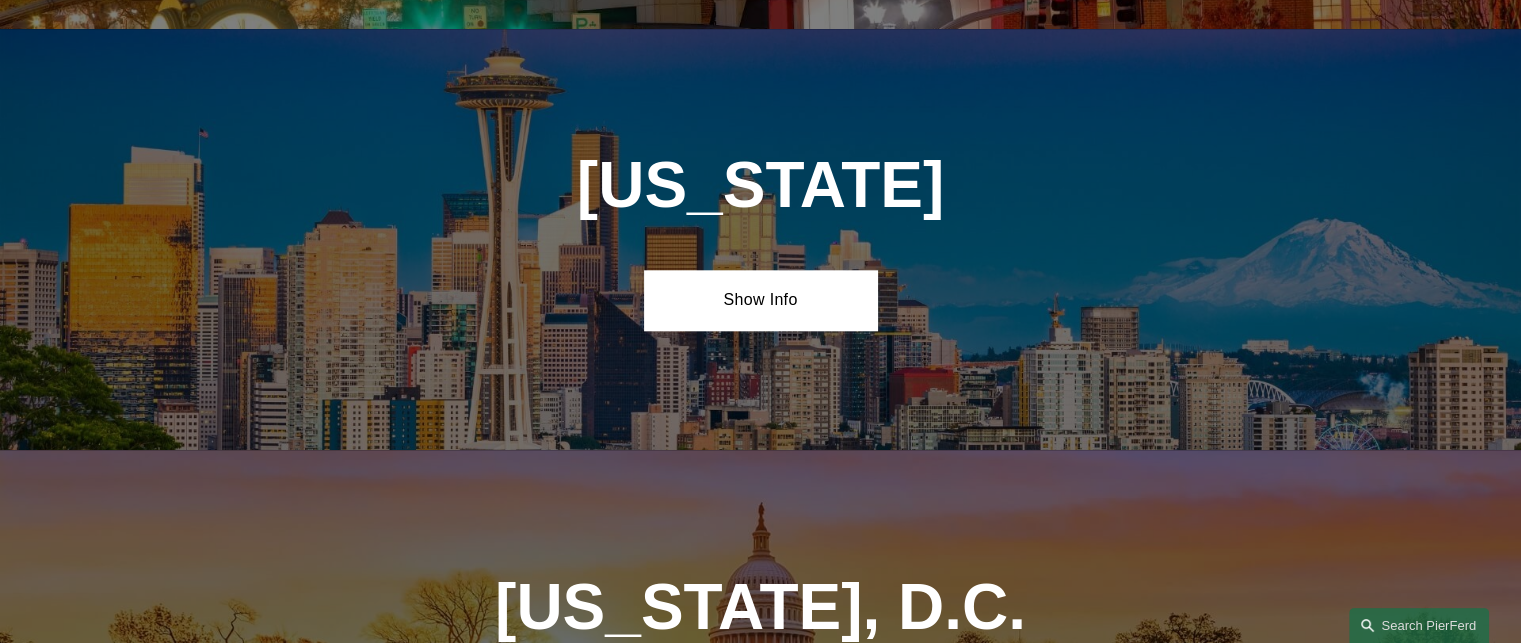 click on "Show Info" at bounding box center [760, 721] 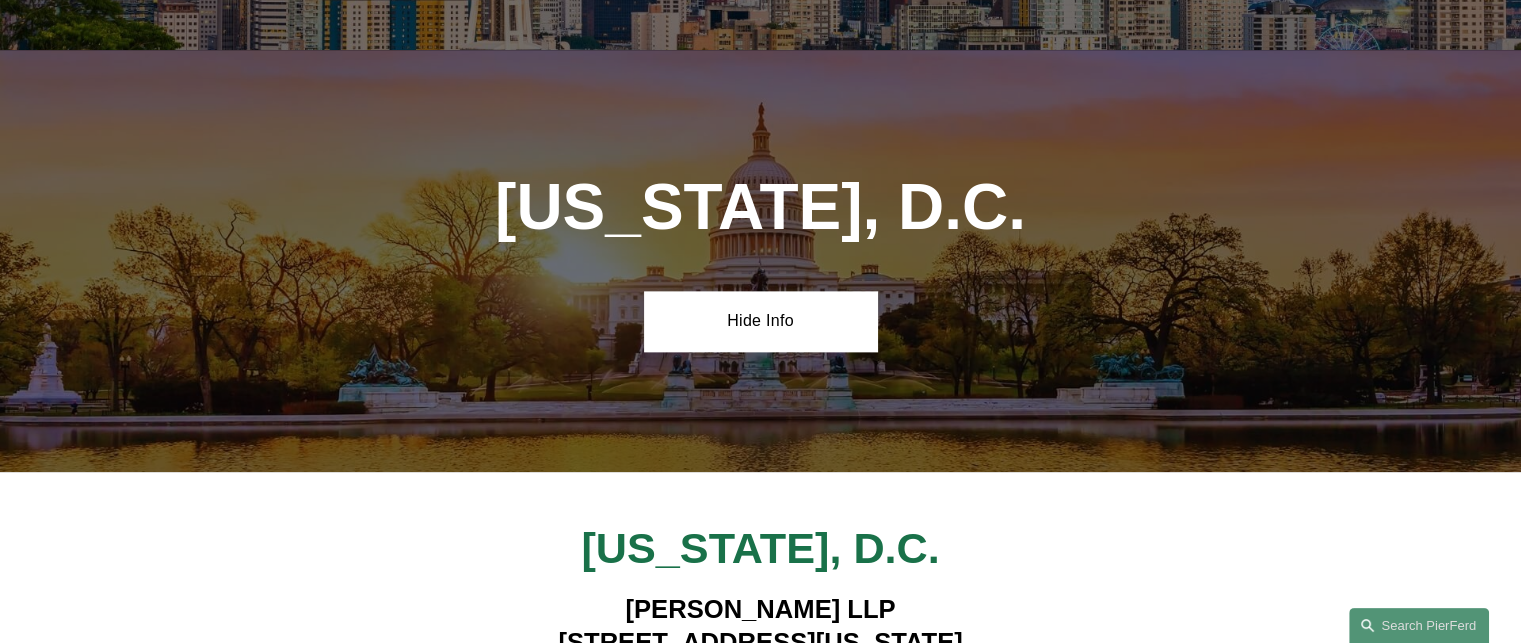 scroll, scrollTop: 10277, scrollLeft: 0, axis: vertical 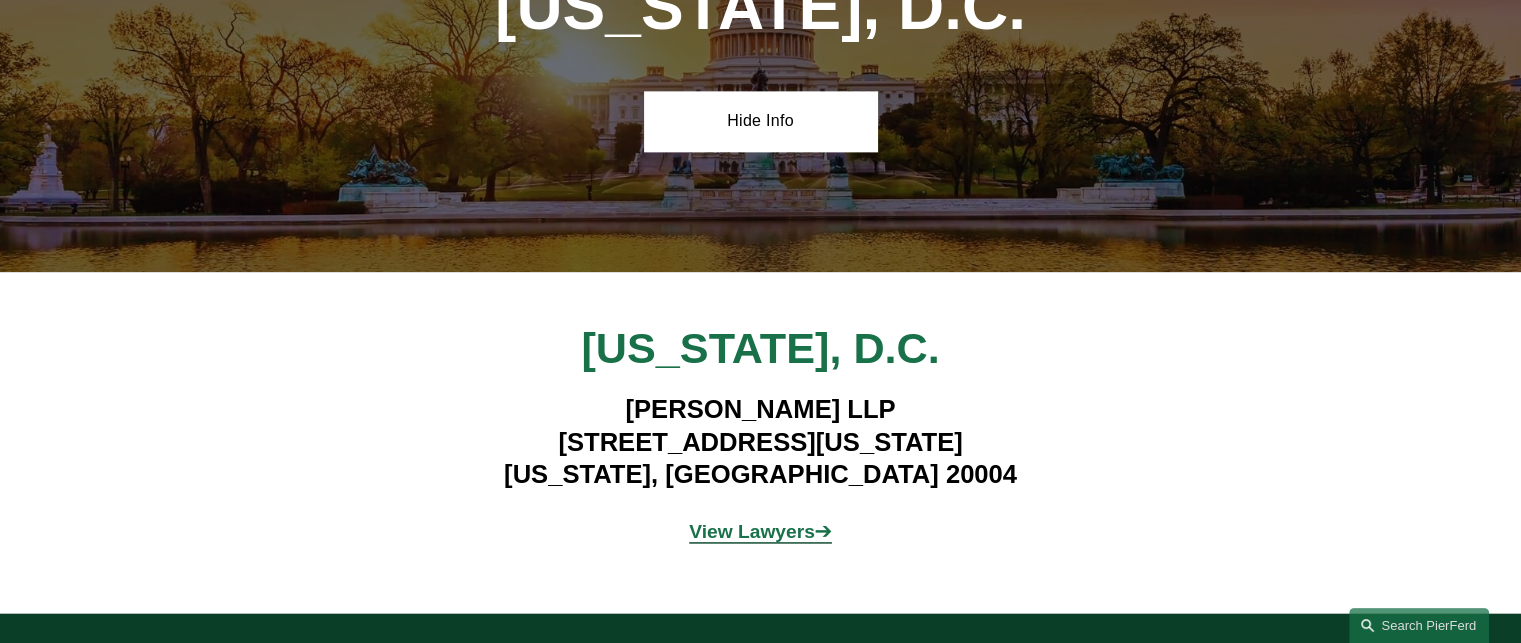 click on "People" at bounding box center [791, 779] 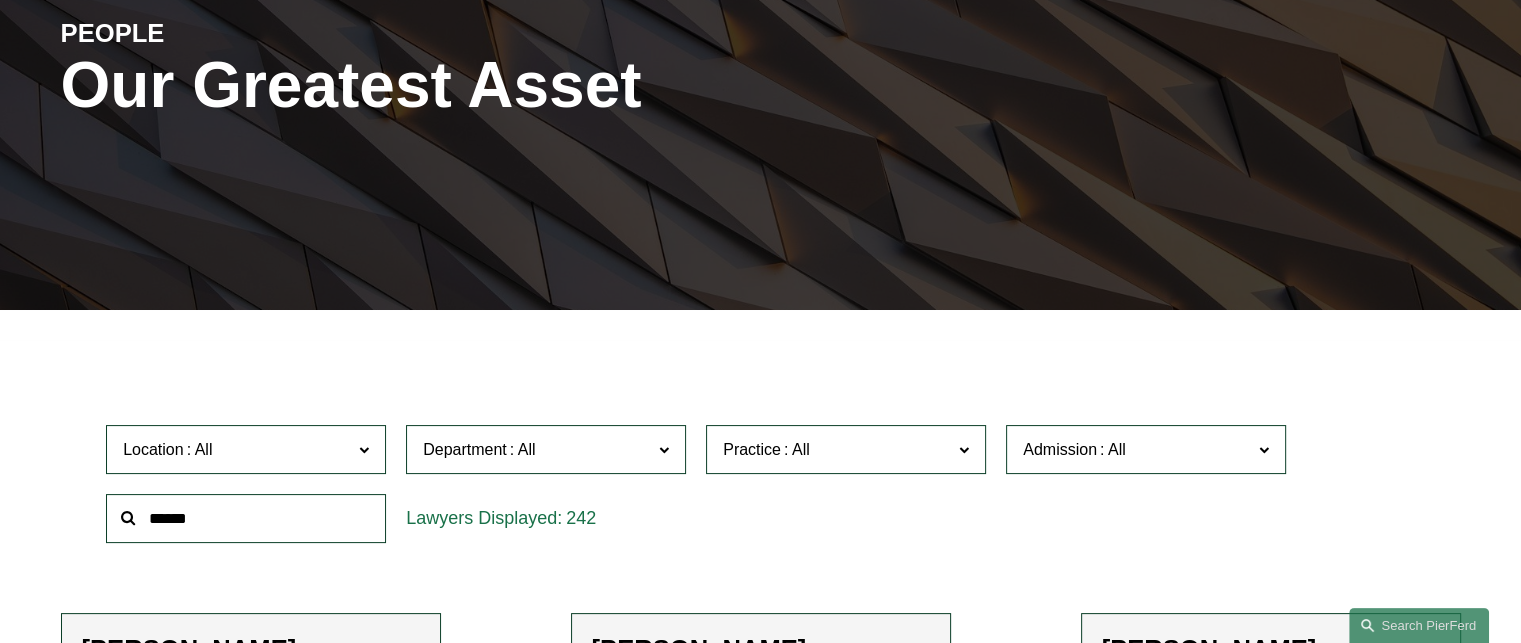 scroll, scrollTop: 300, scrollLeft: 0, axis: vertical 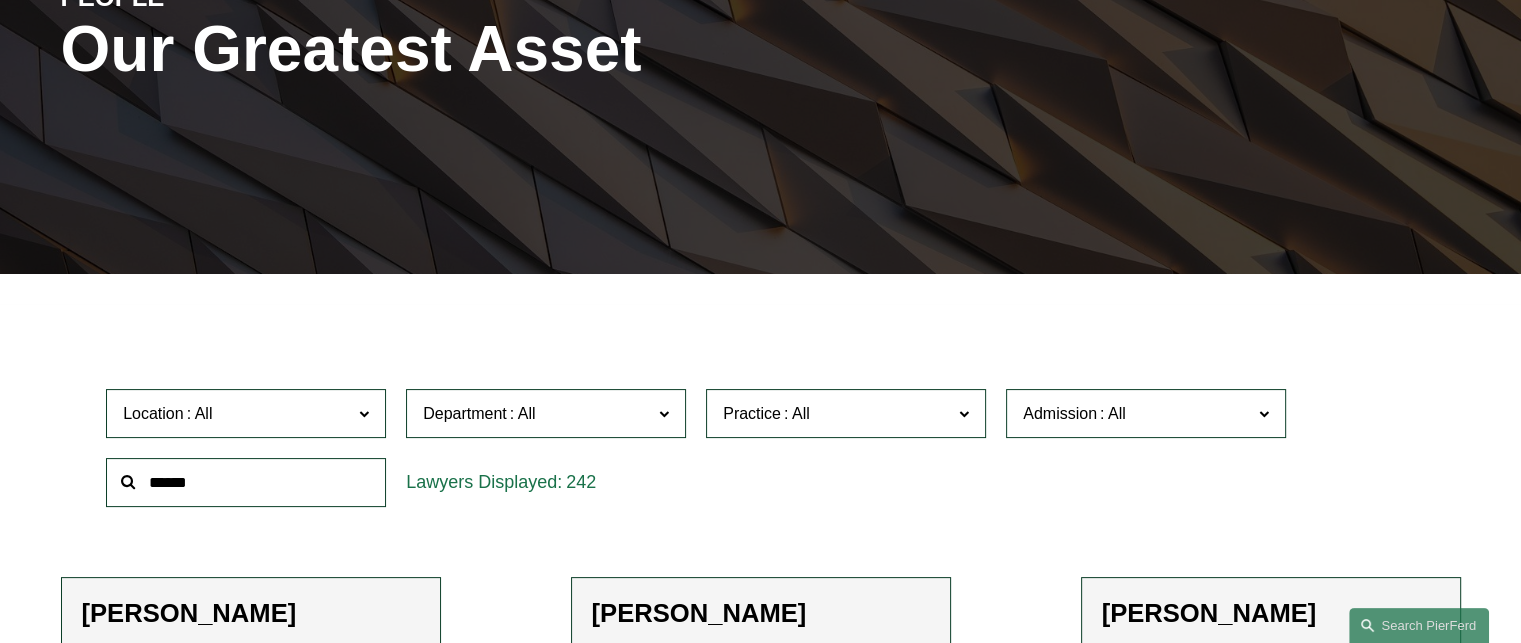 click 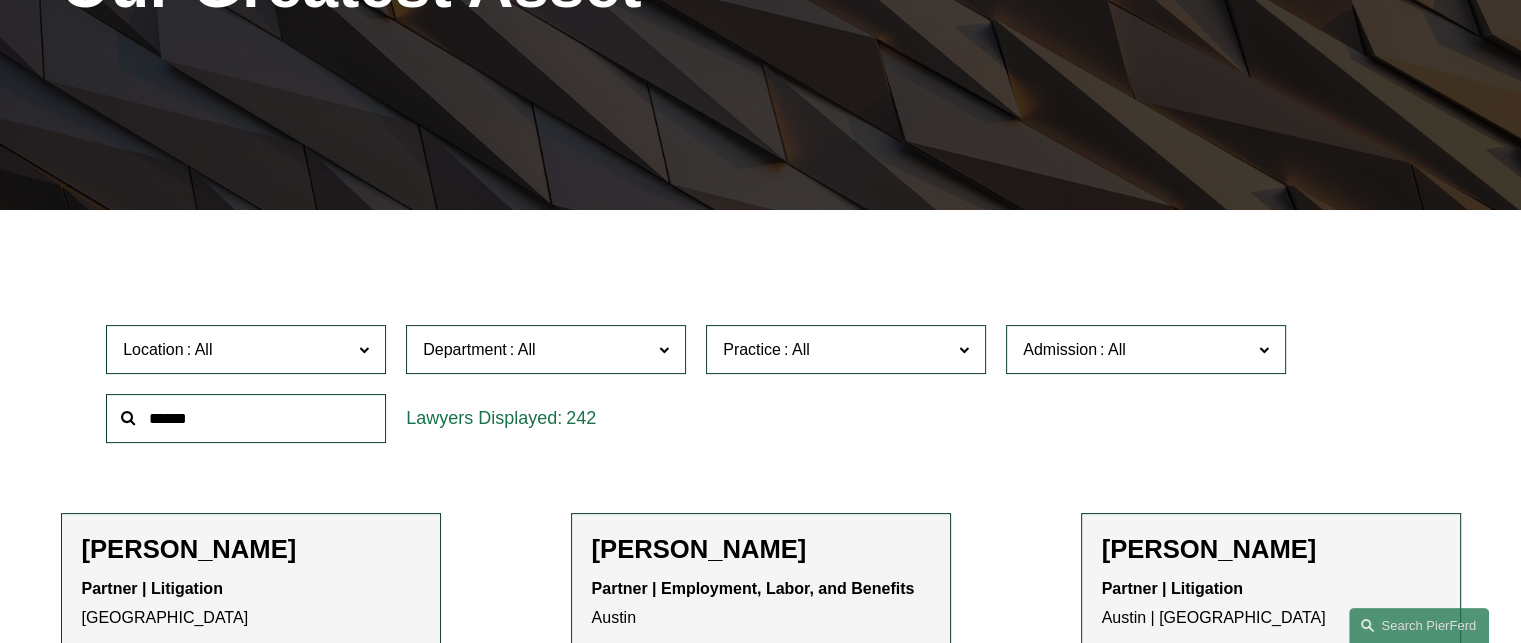 scroll, scrollTop: 400, scrollLeft: 0, axis: vertical 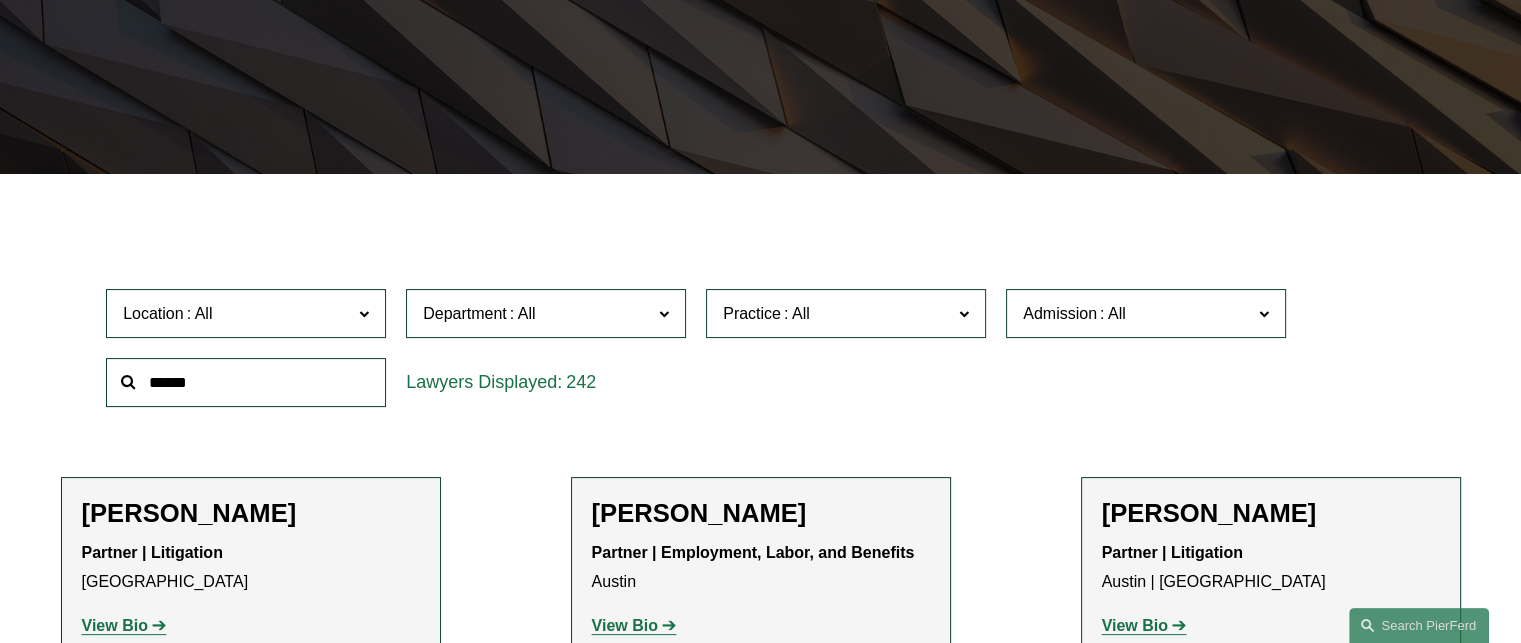 click on "Intellectual Property" 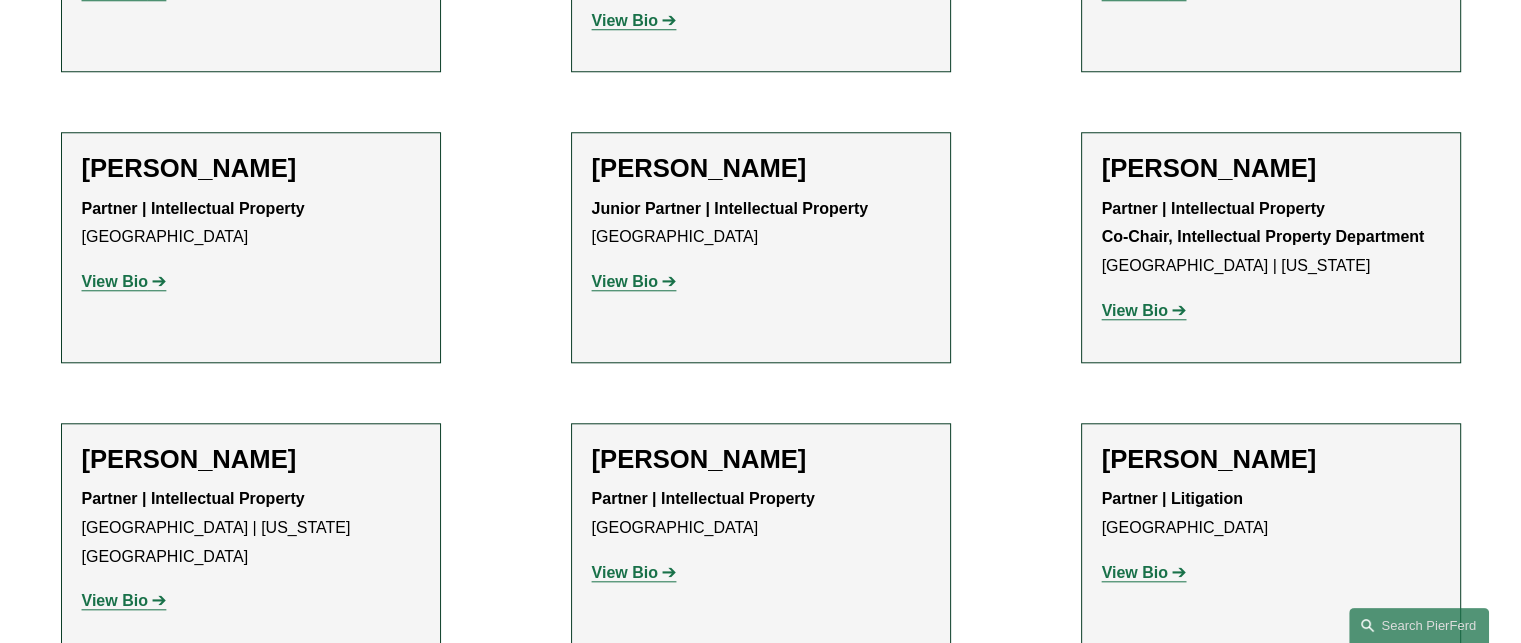 scroll, scrollTop: 1851, scrollLeft: 0, axis: vertical 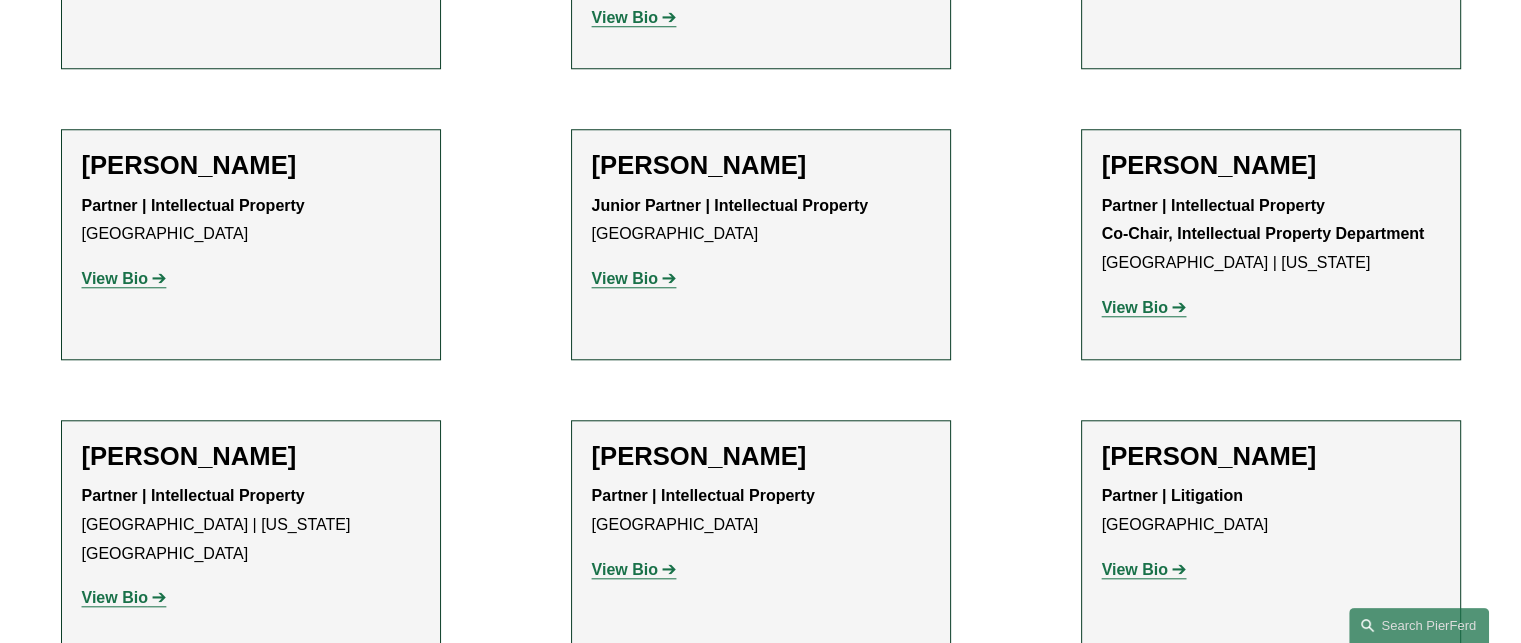 click on "View Bio" 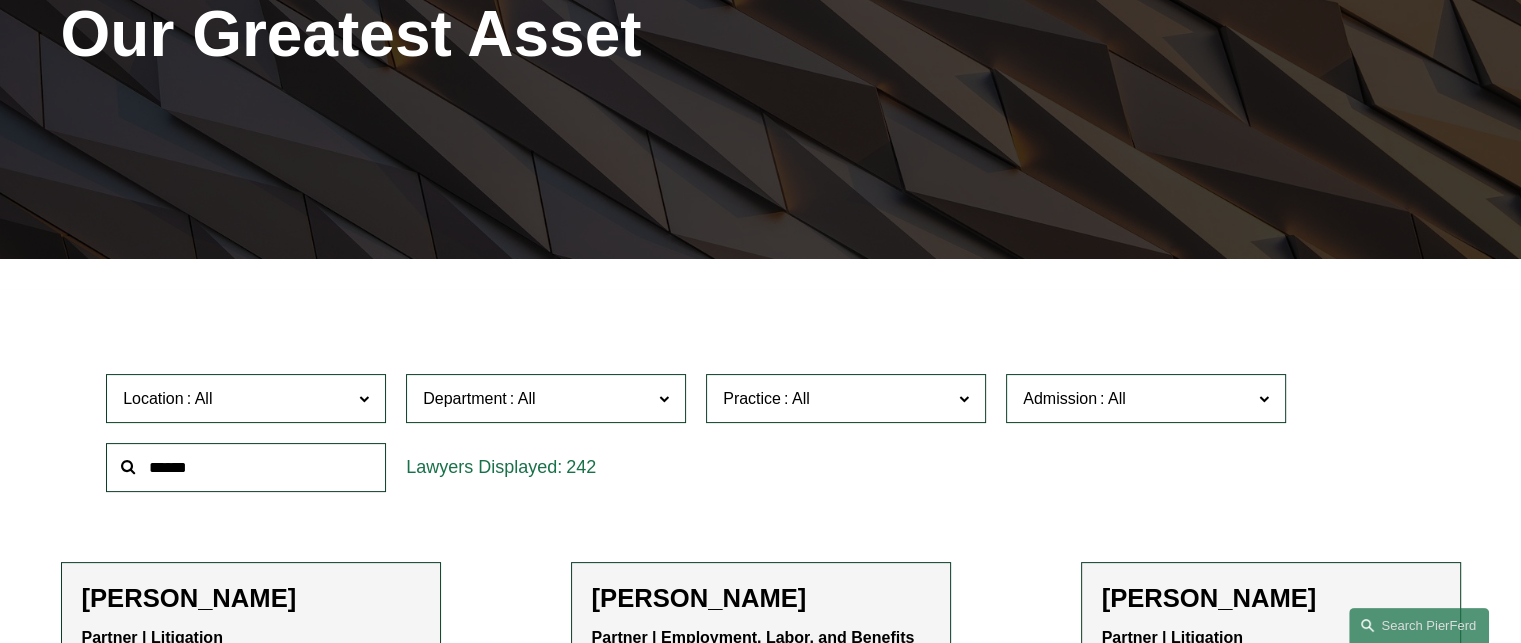 scroll, scrollTop: 400, scrollLeft: 0, axis: vertical 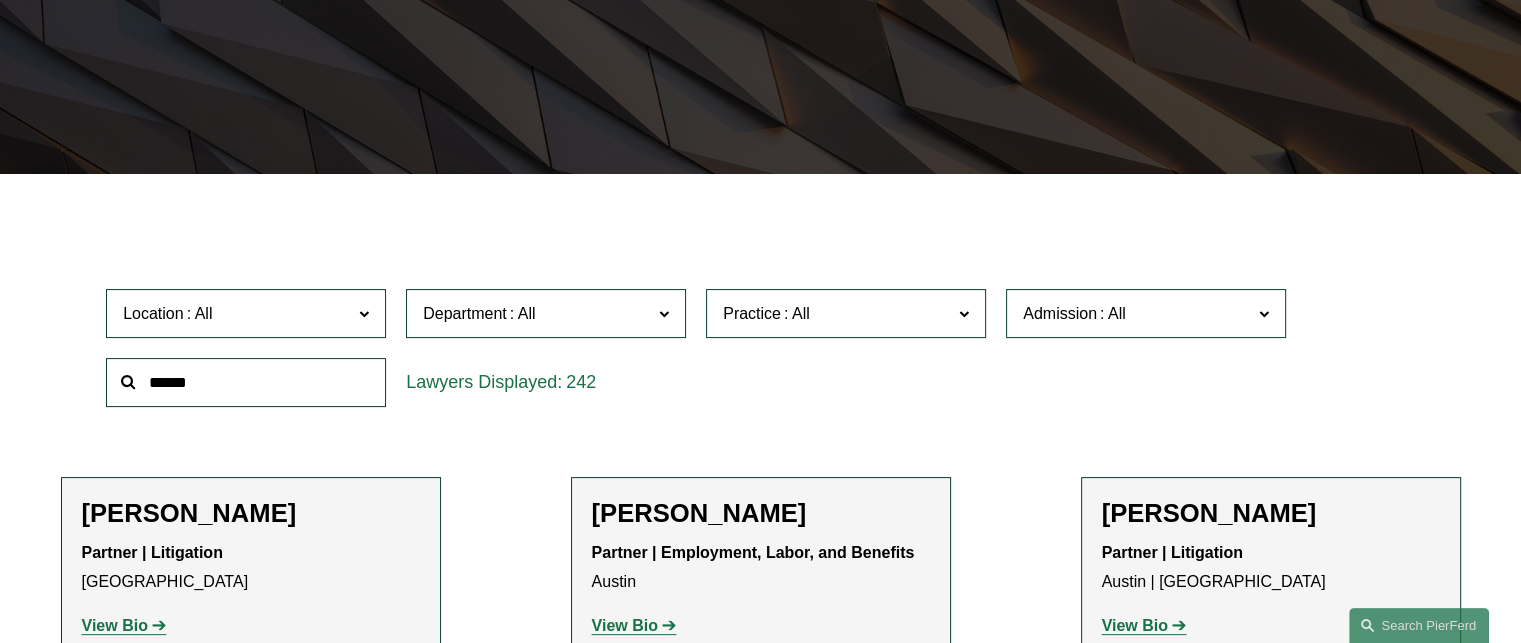 click 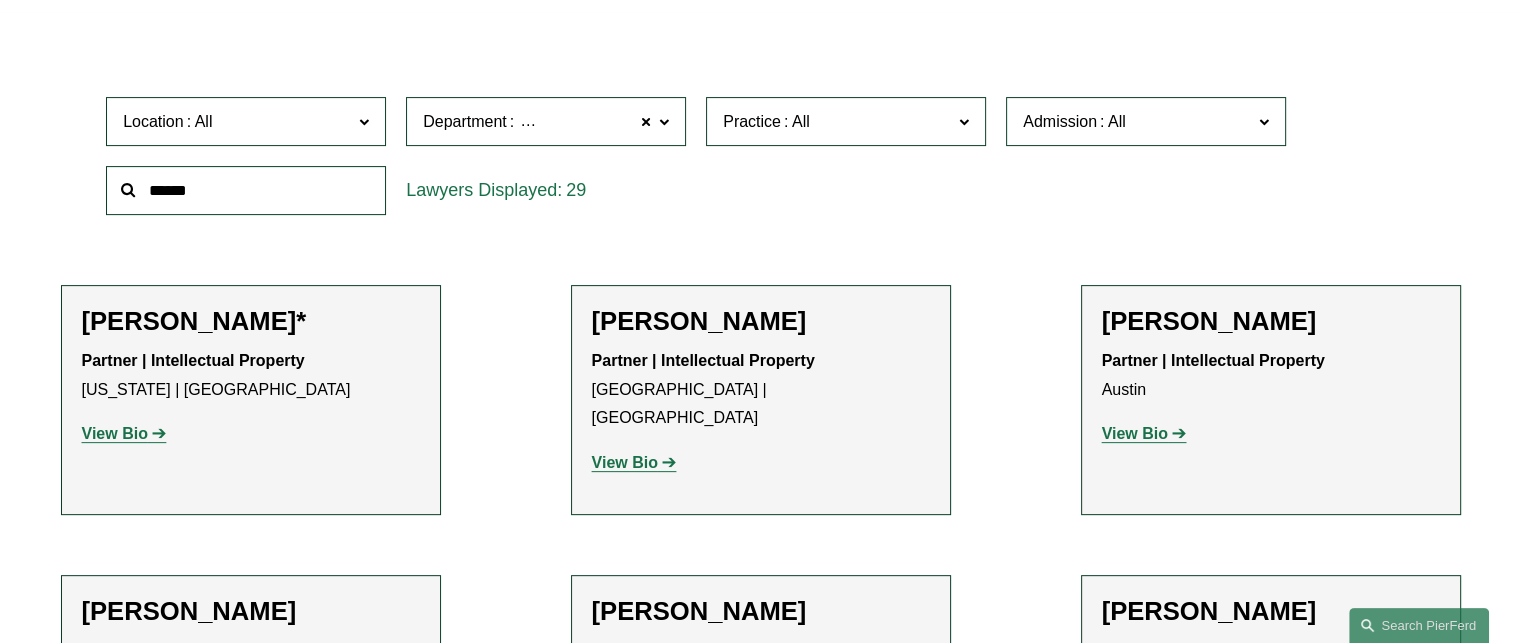 scroll, scrollTop: 600, scrollLeft: 0, axis: vertical 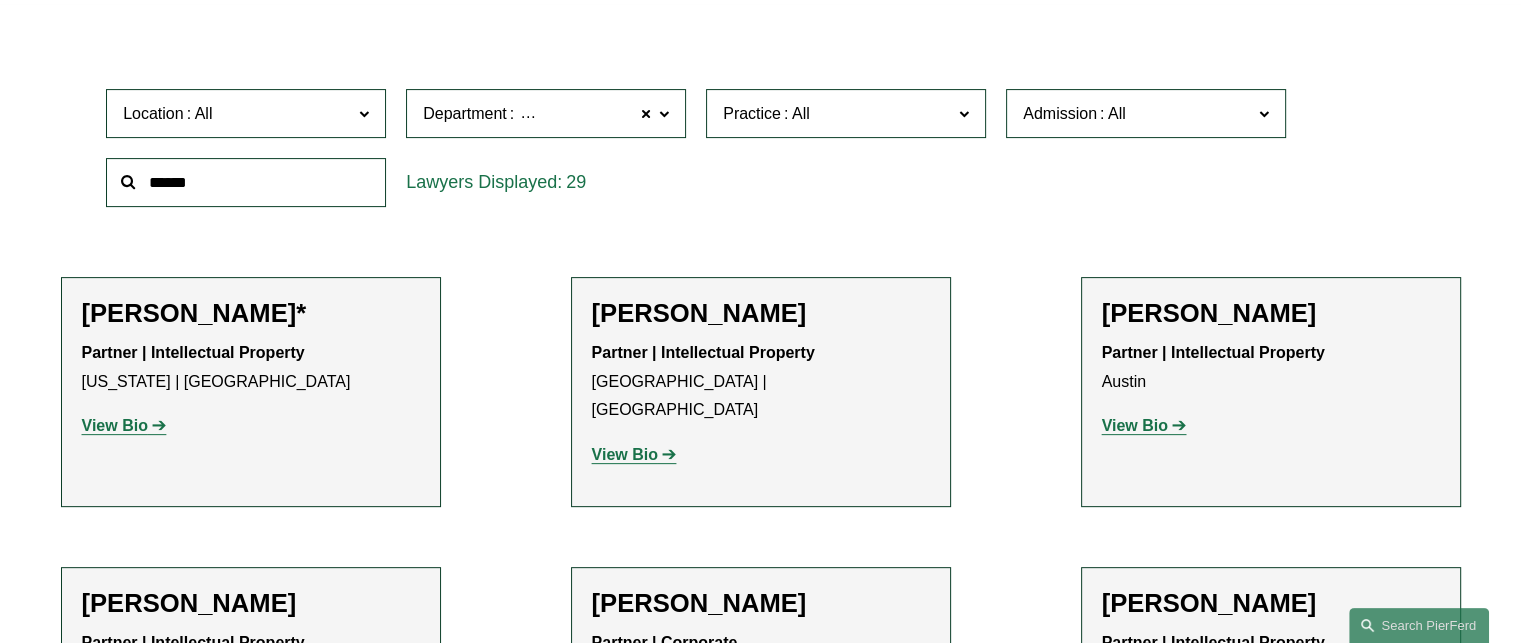 click on "Jeffrey Ambroziak*" 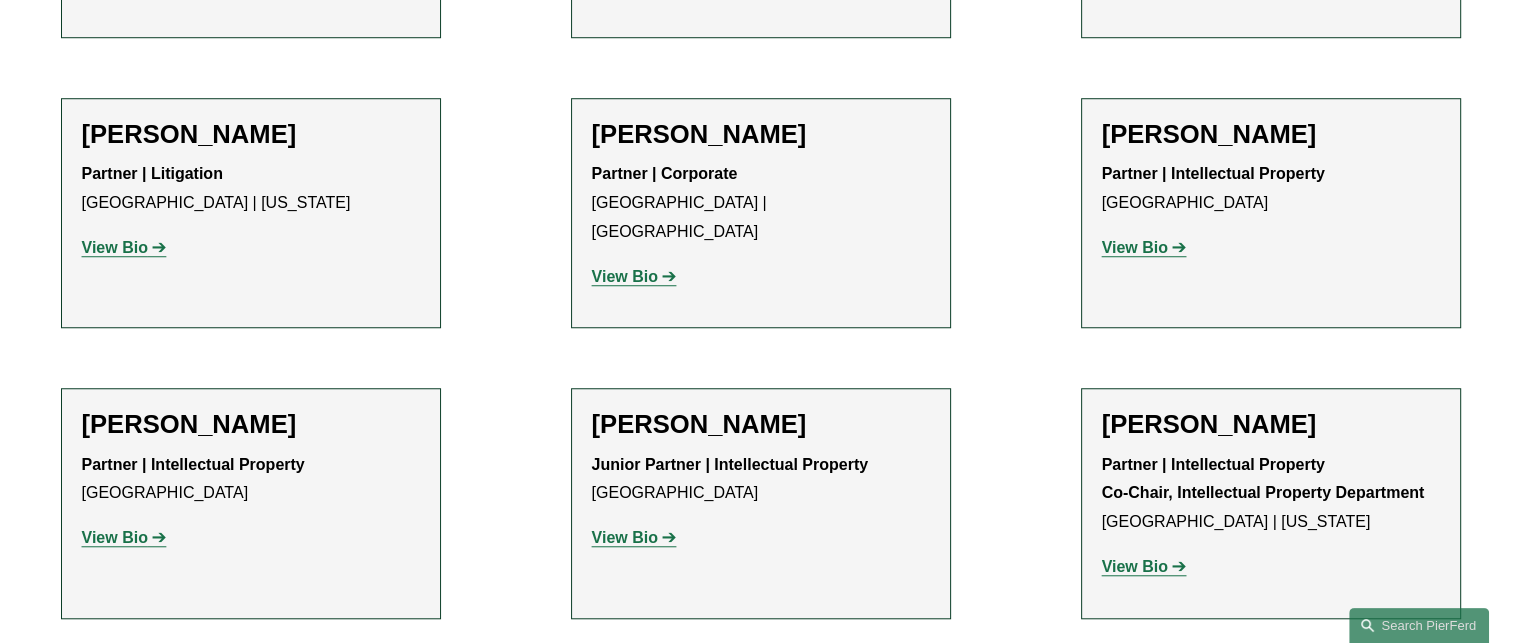 scroll, scrollTop: 1700, scrollLeft: 0, axis: vertical 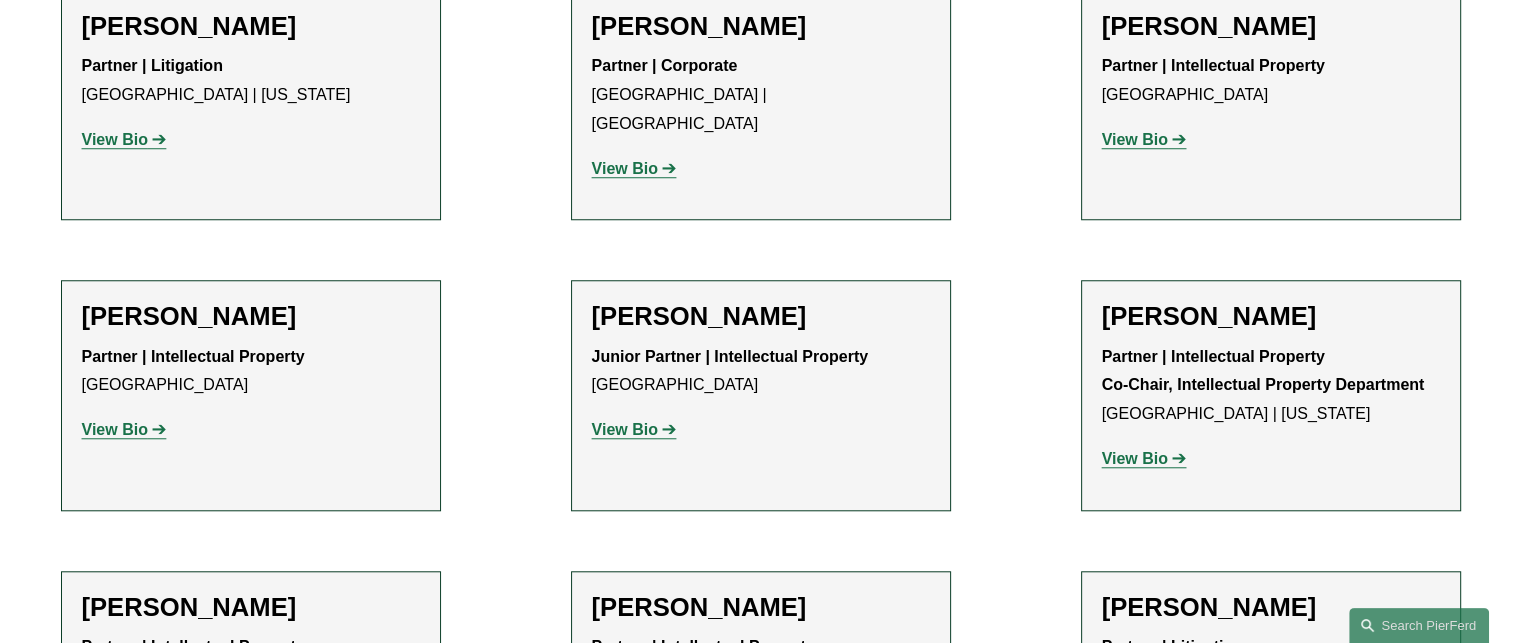 click on "View Bio" 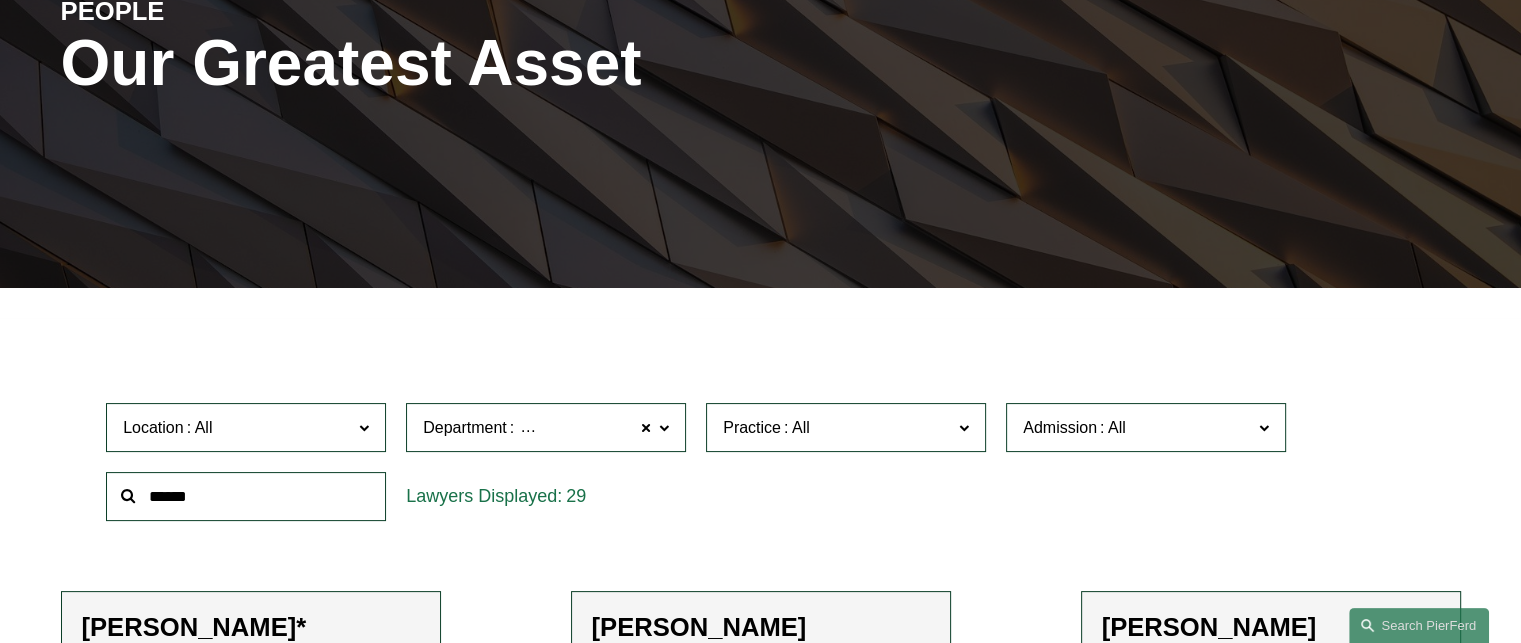 scroll, scrollTop: 400, scrollLeft: 0, axis: vertical 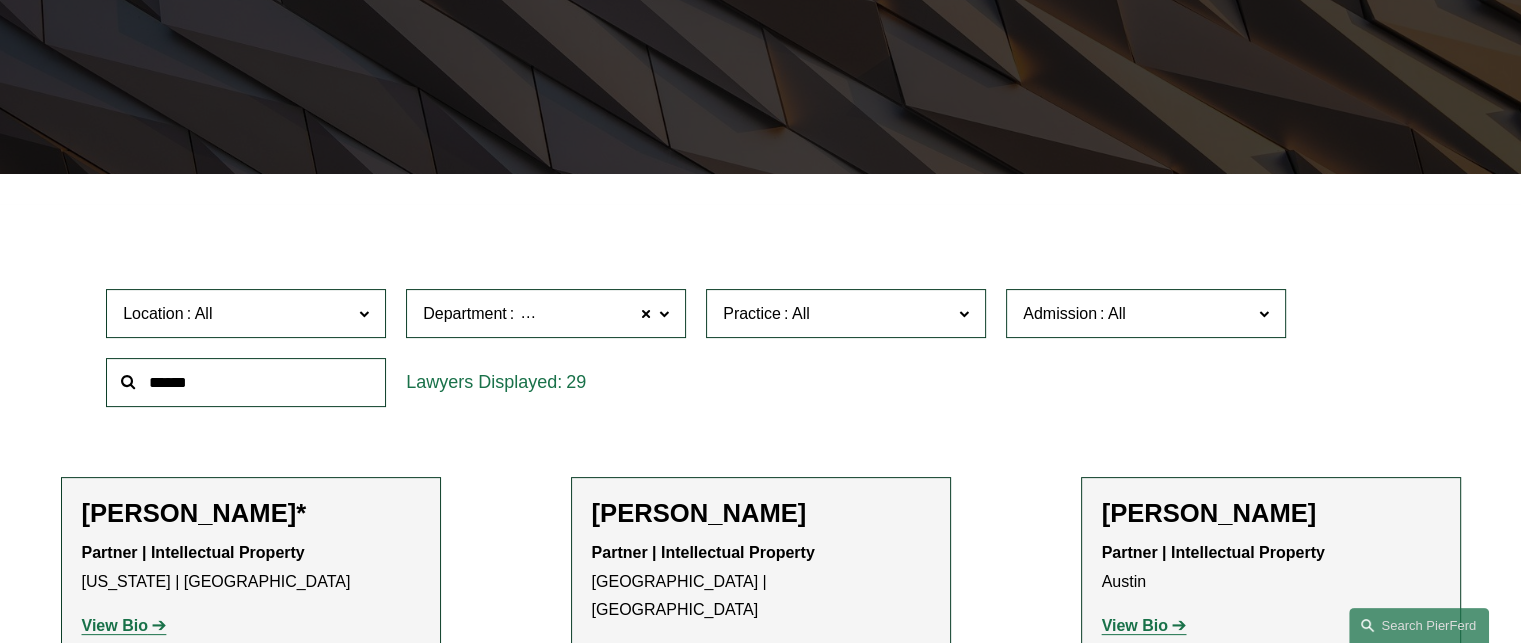 click 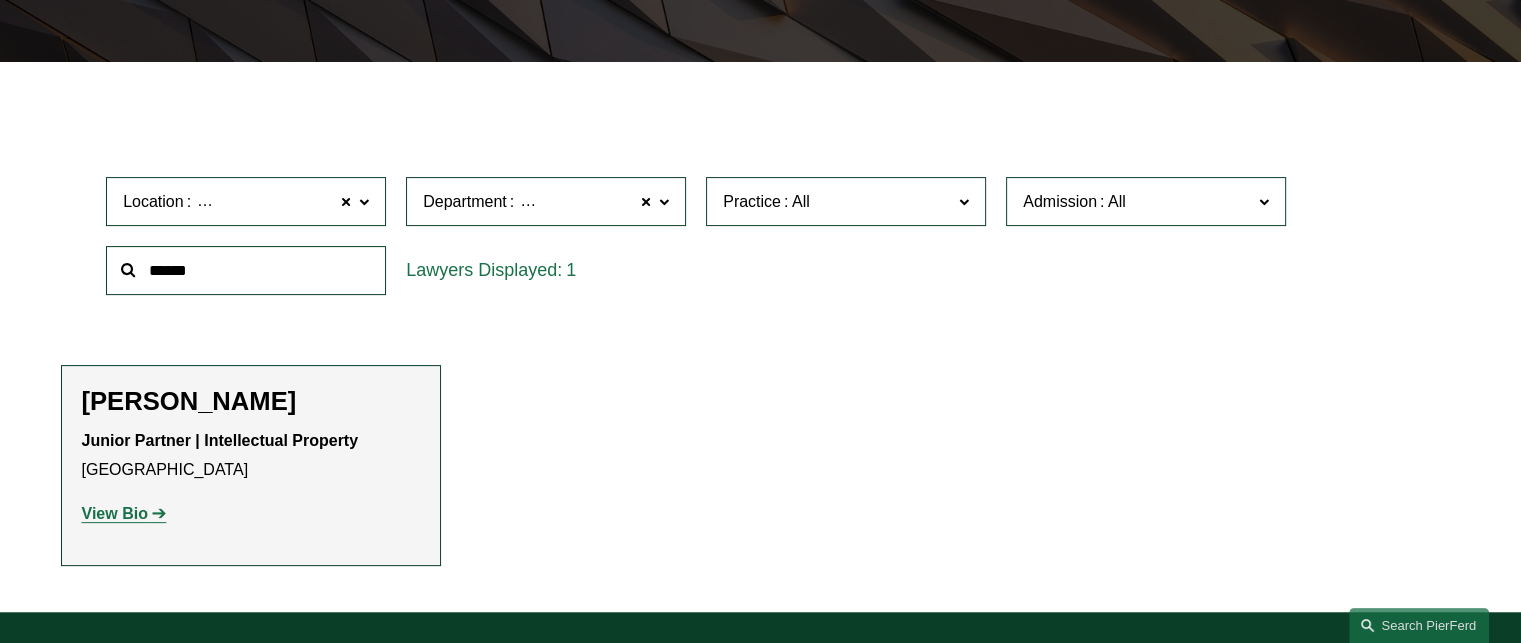 scroll, scrollTop: 500, scrollLeft: 0, axis: vertical 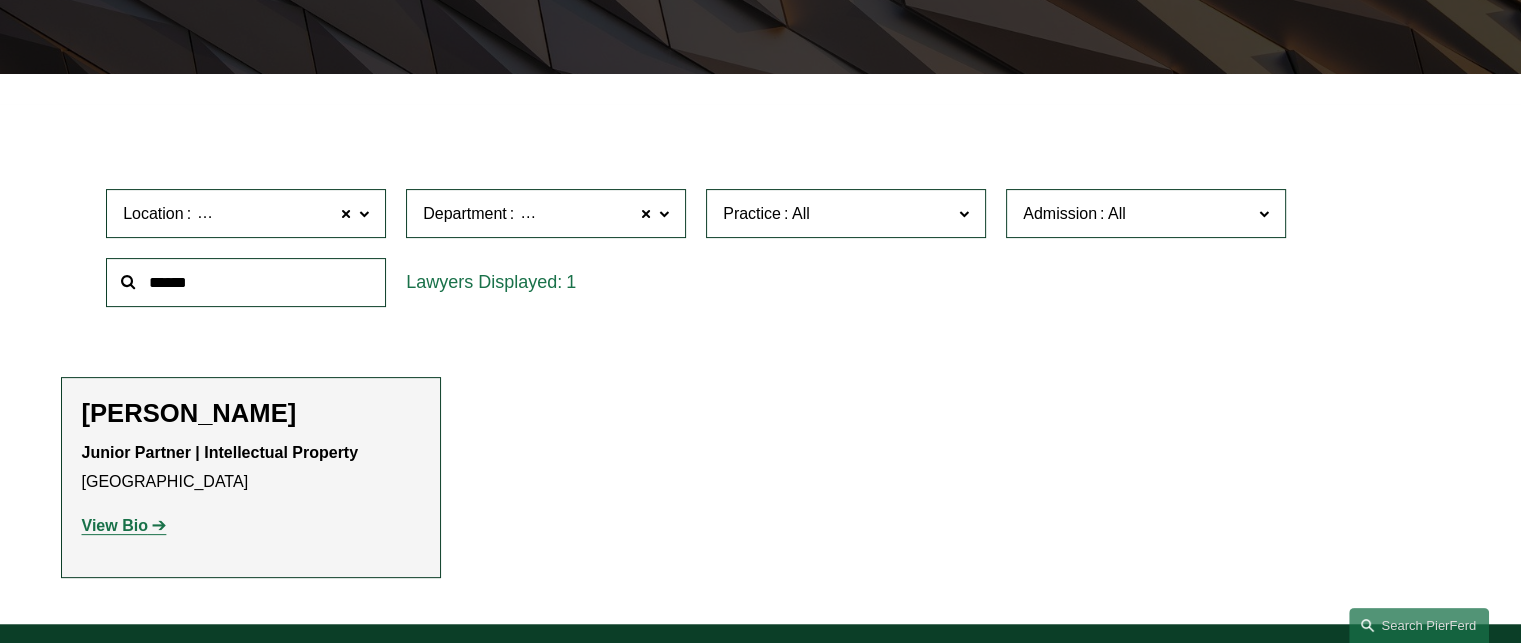 click 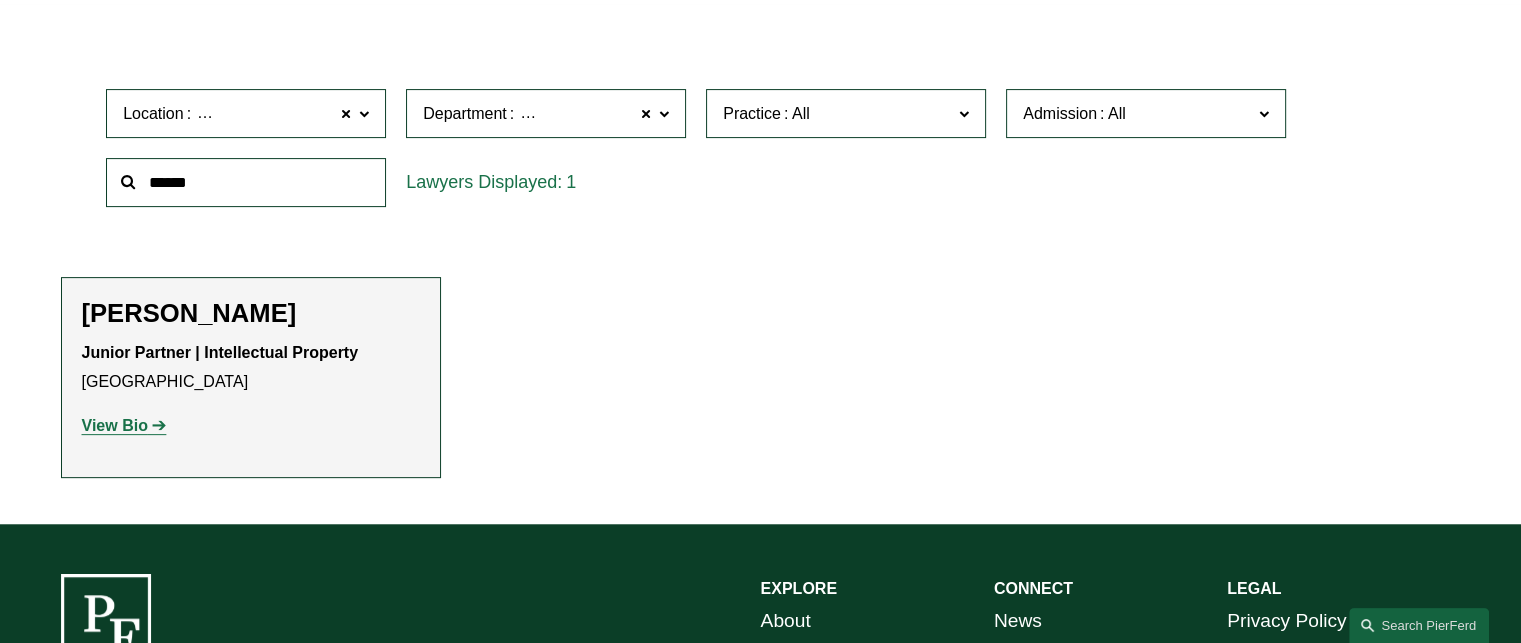 click on "Employment, Labor, and Benefits" 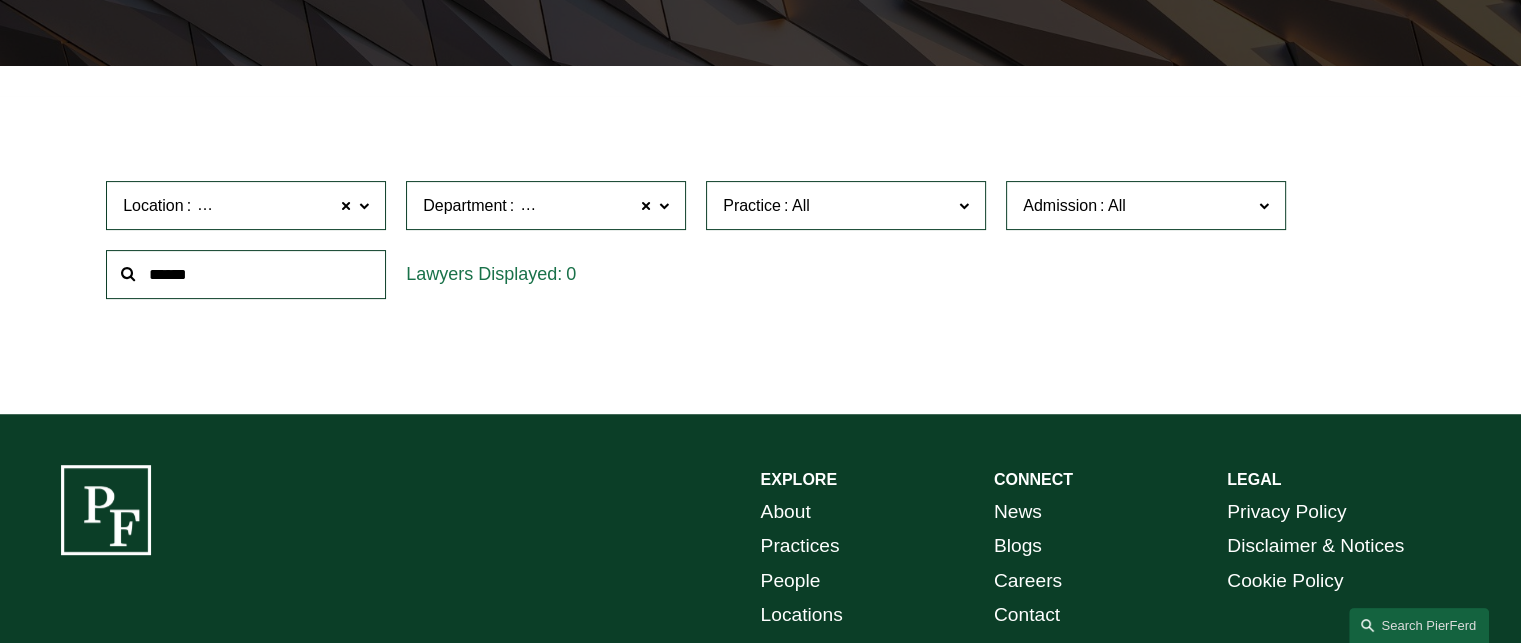 scroll, scrollTop: 570, scrollLeft: 0, axis: vertical 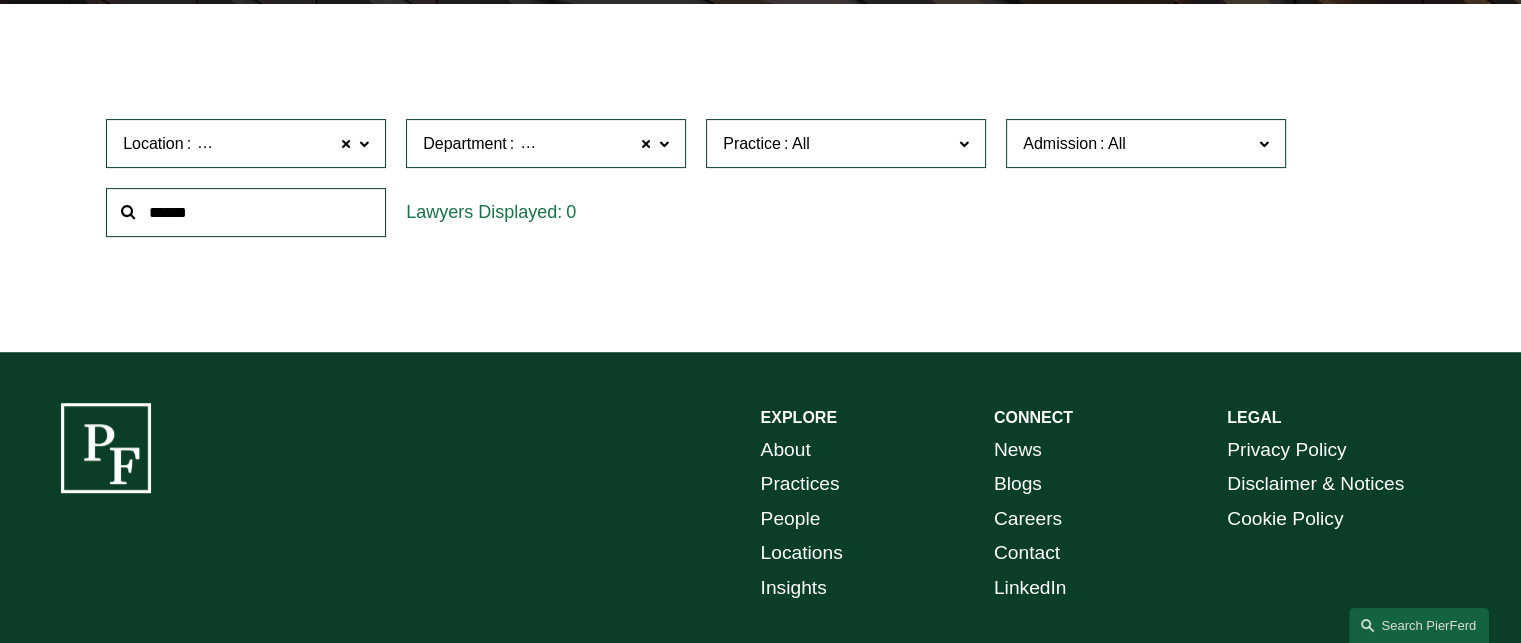 click 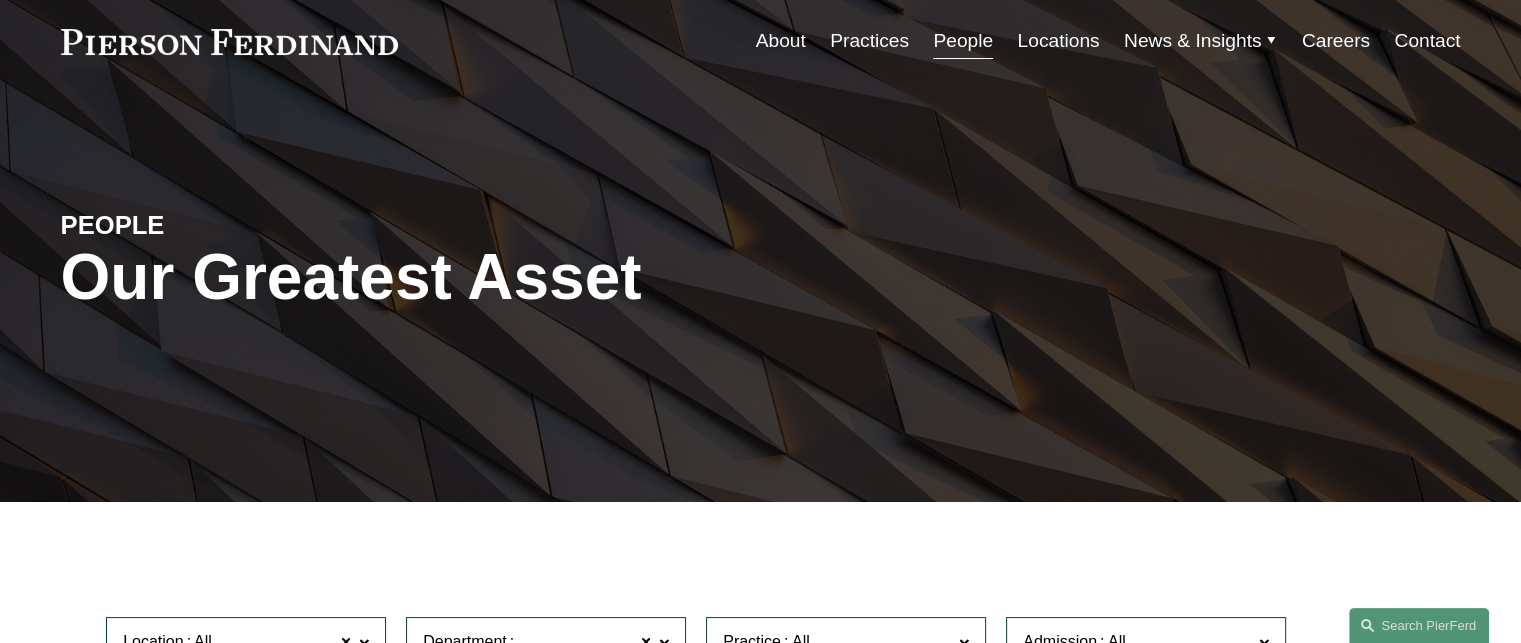 scroll, scrollTop: 300, scrollLeft: 0, axis: vertical 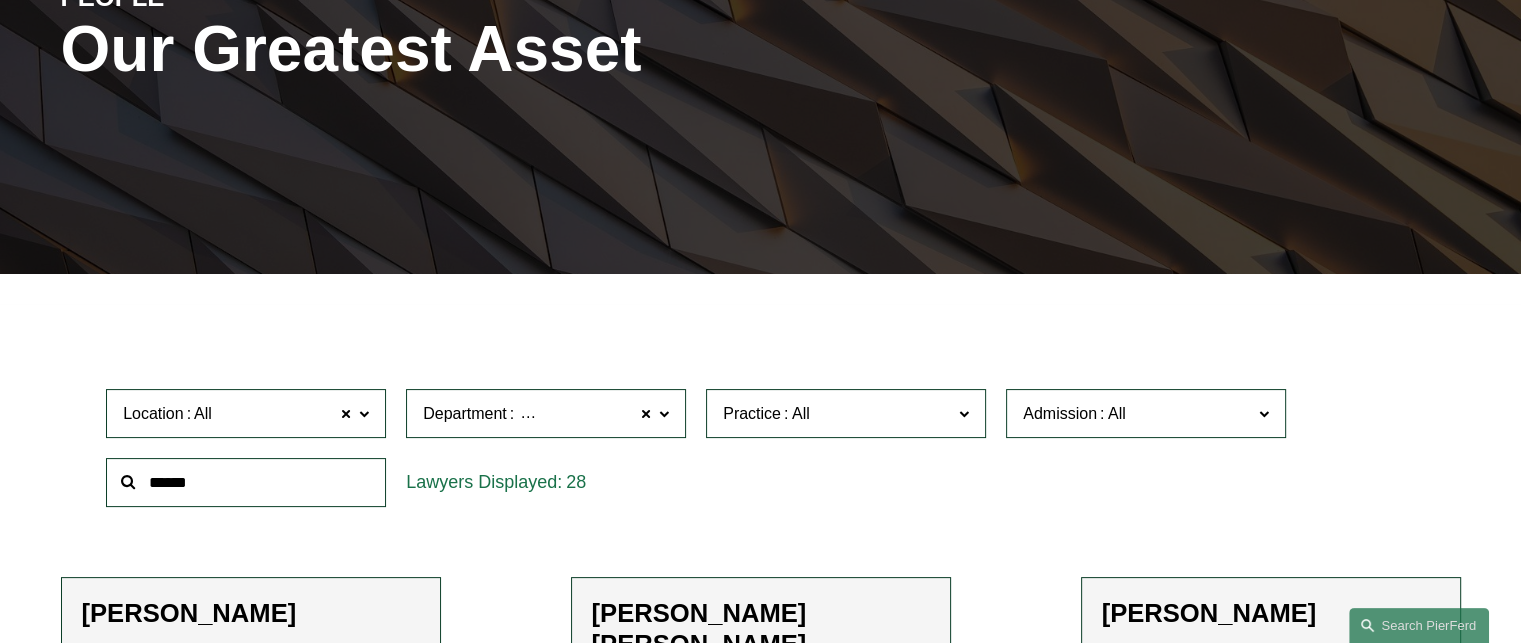 click 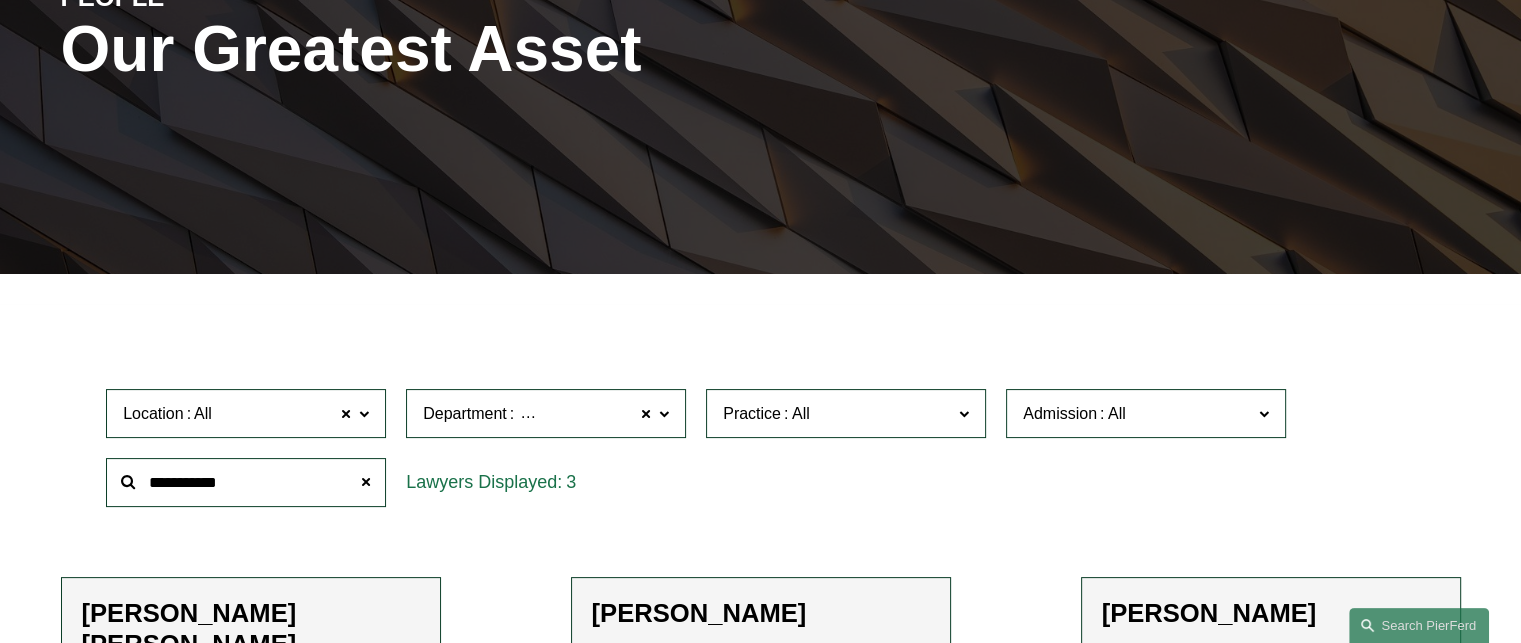 type on "**********" 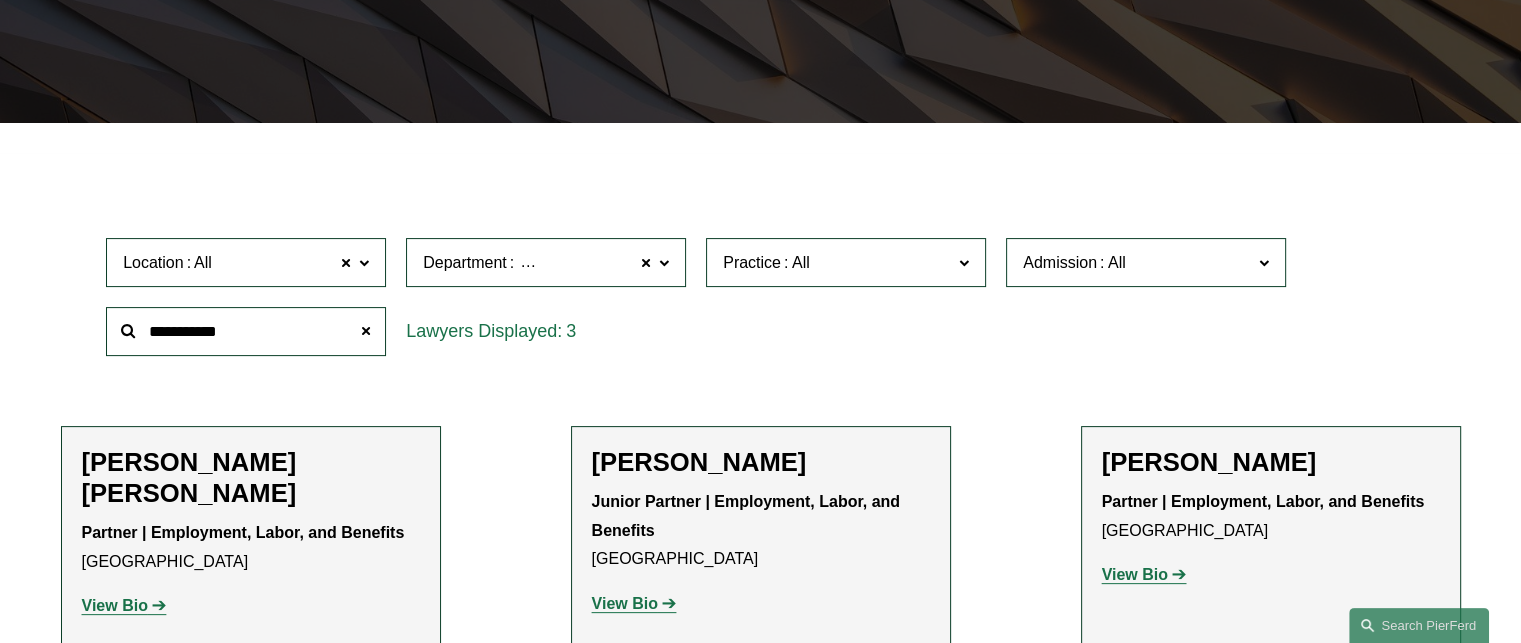 scroll, scrollTop: 400, scrollLeft: 0, axis: vertical 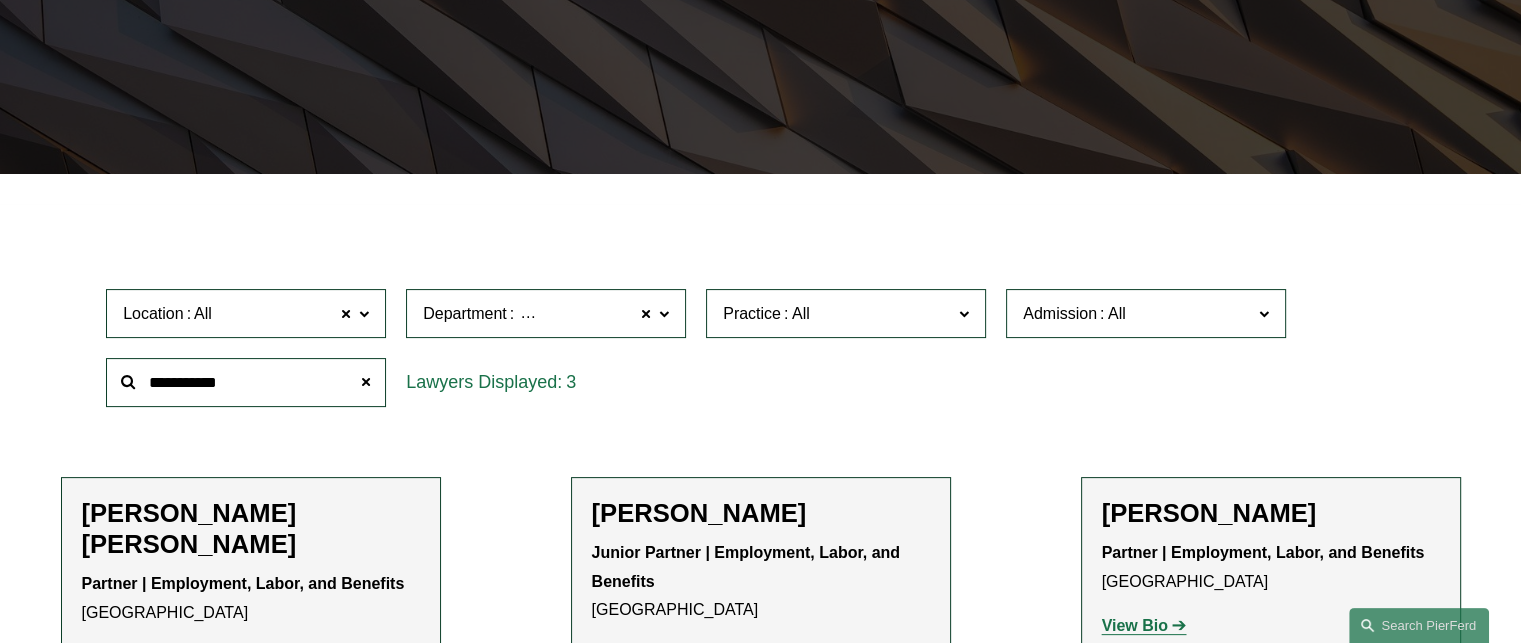 drag, startPoint x: 265, startPoint y: 375, endPoint x: 141, endPoint y: 389, distance: 124.78782 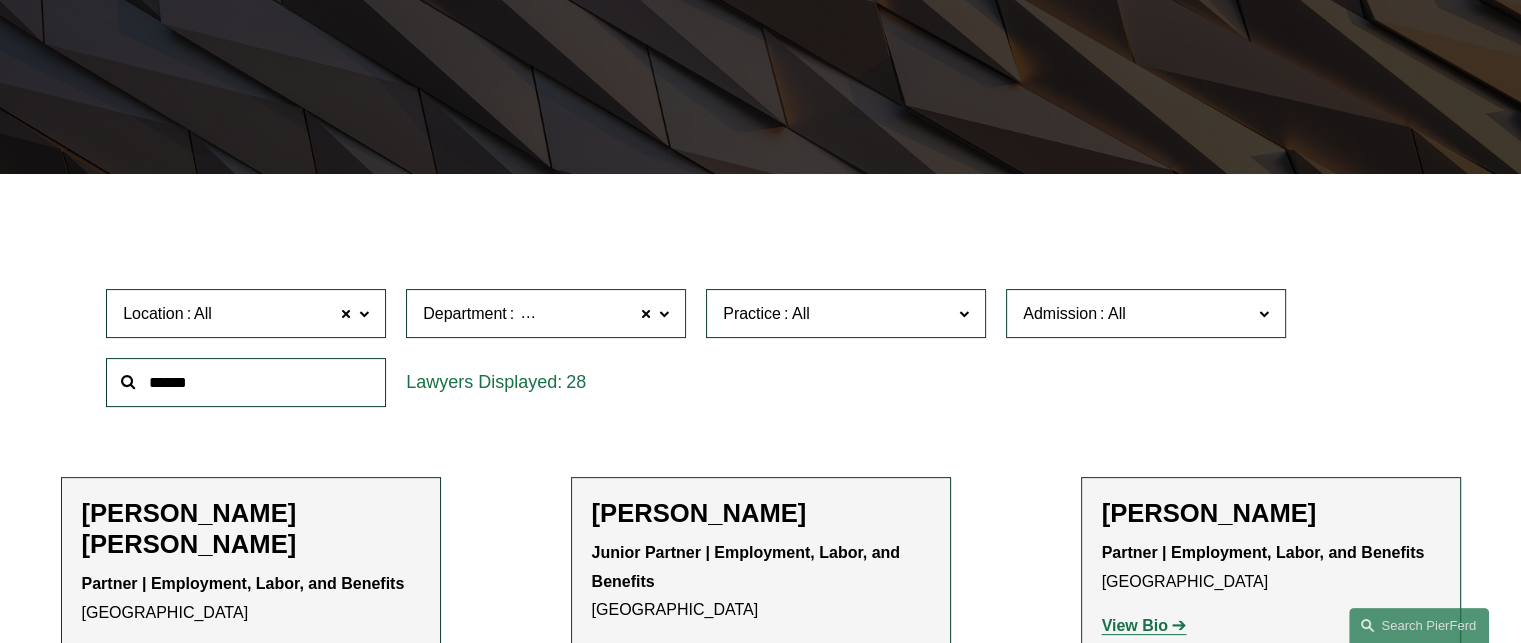 type 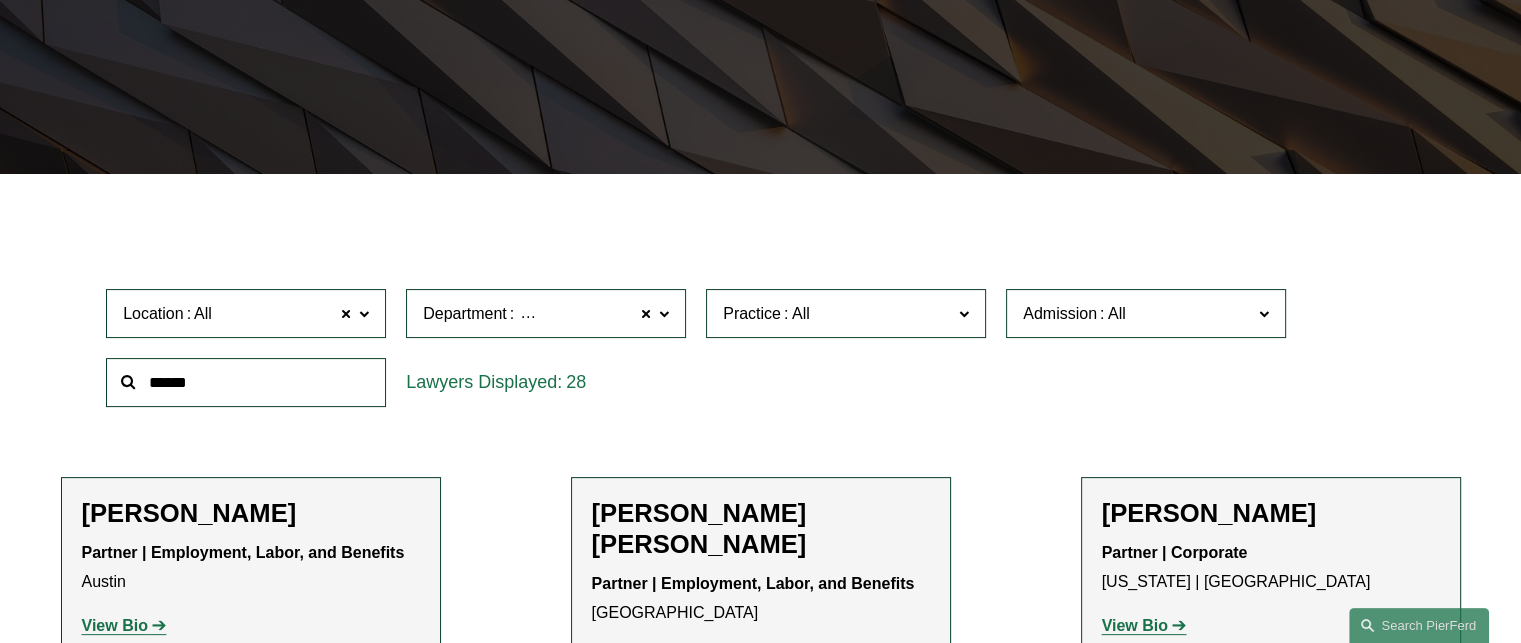 click 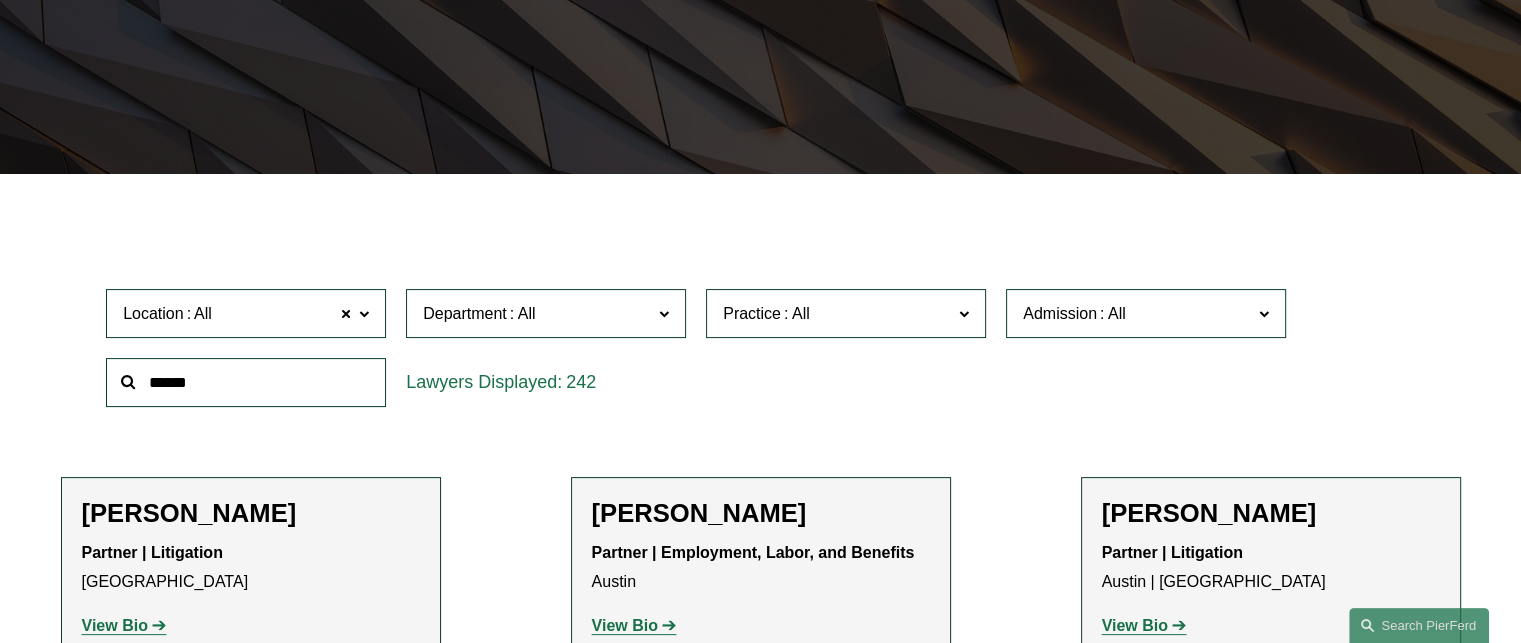 click 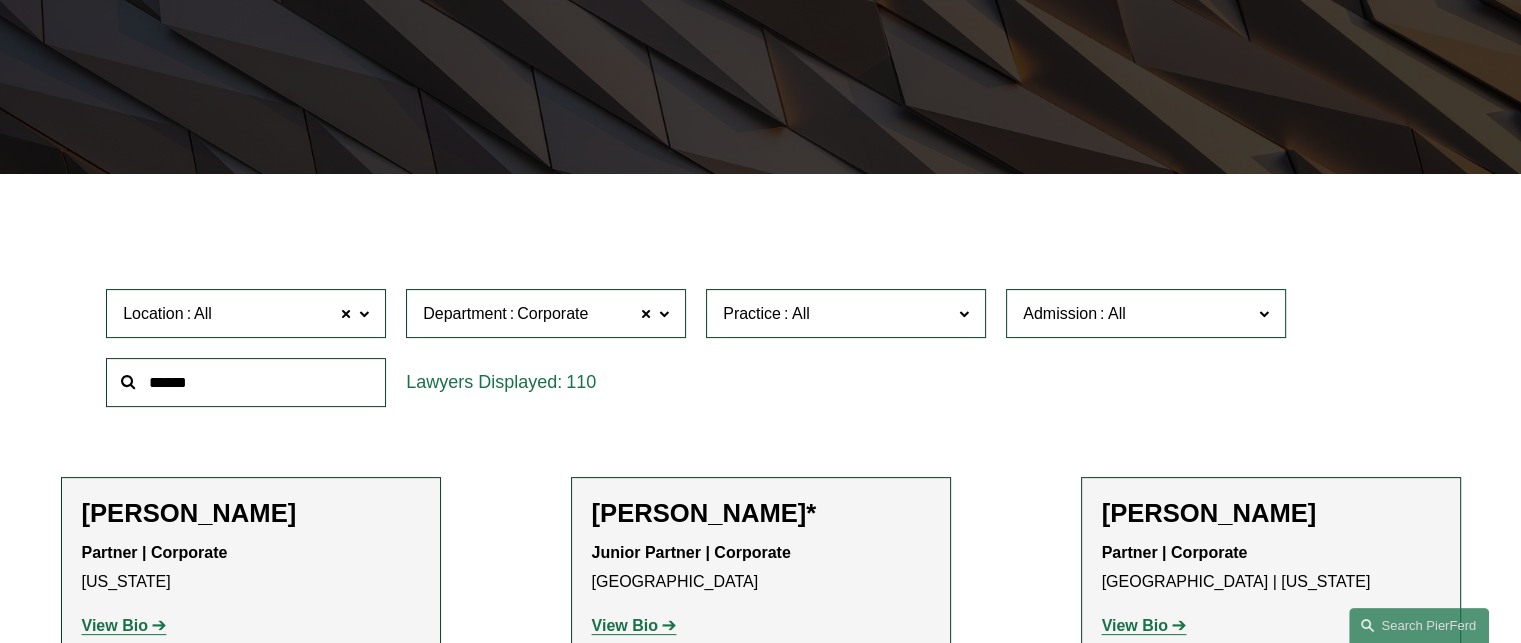 click 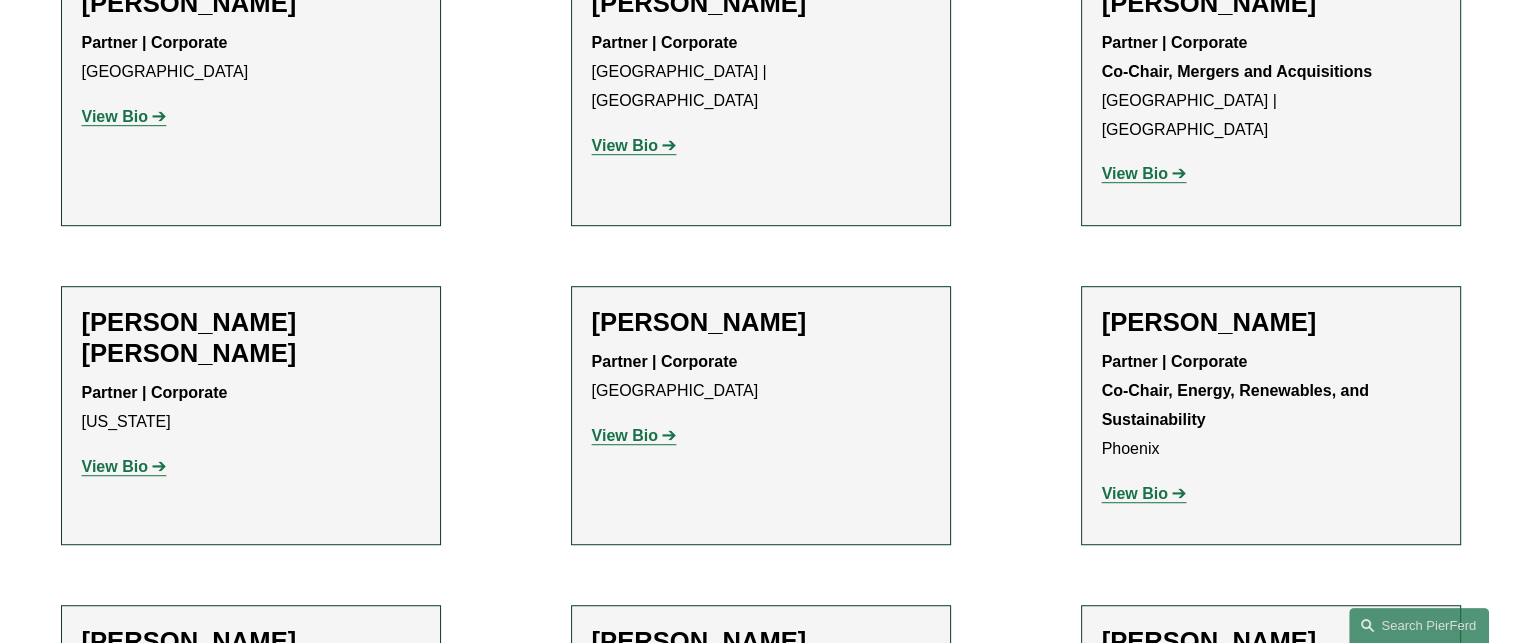 scroll, scrollTop: 1300, scrollLeft: 0, axis: vertical 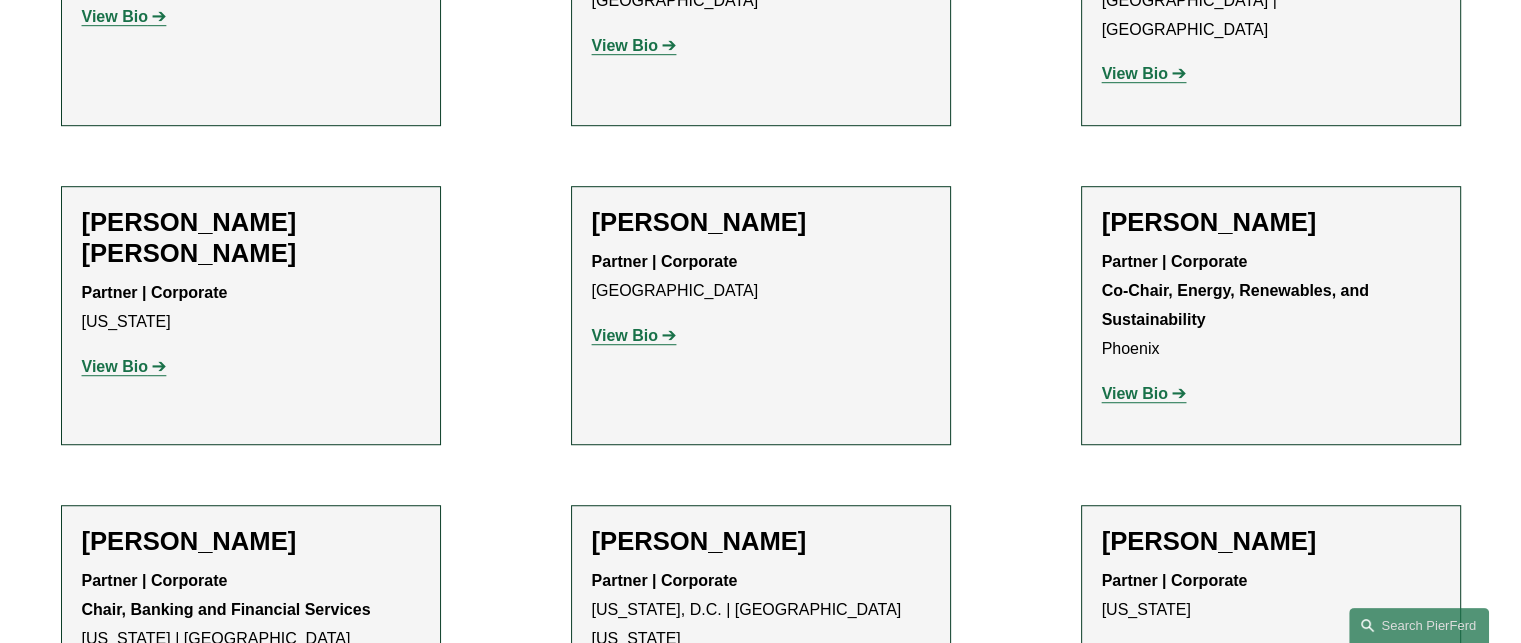 click on "View Bio" 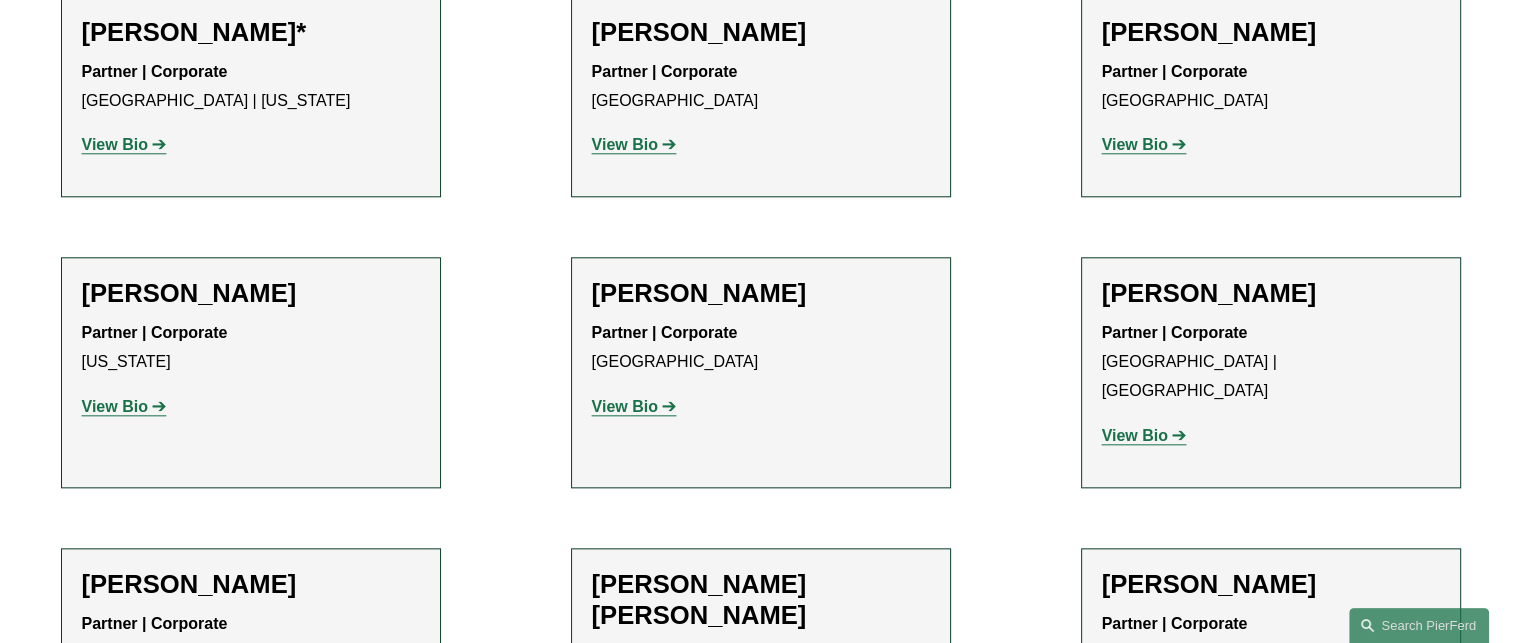 scroll, scrollTop: 1900, scrollLeft: 0, axis: vertical 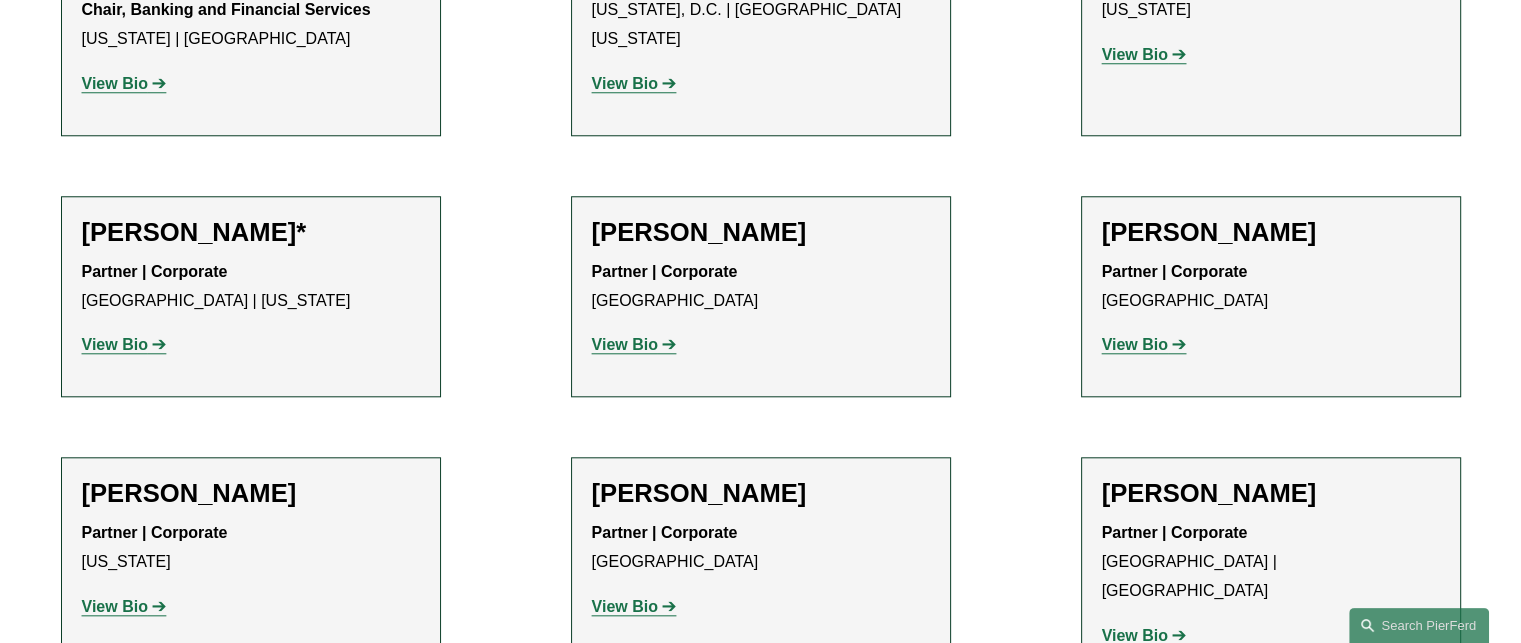 click on "View Bio" 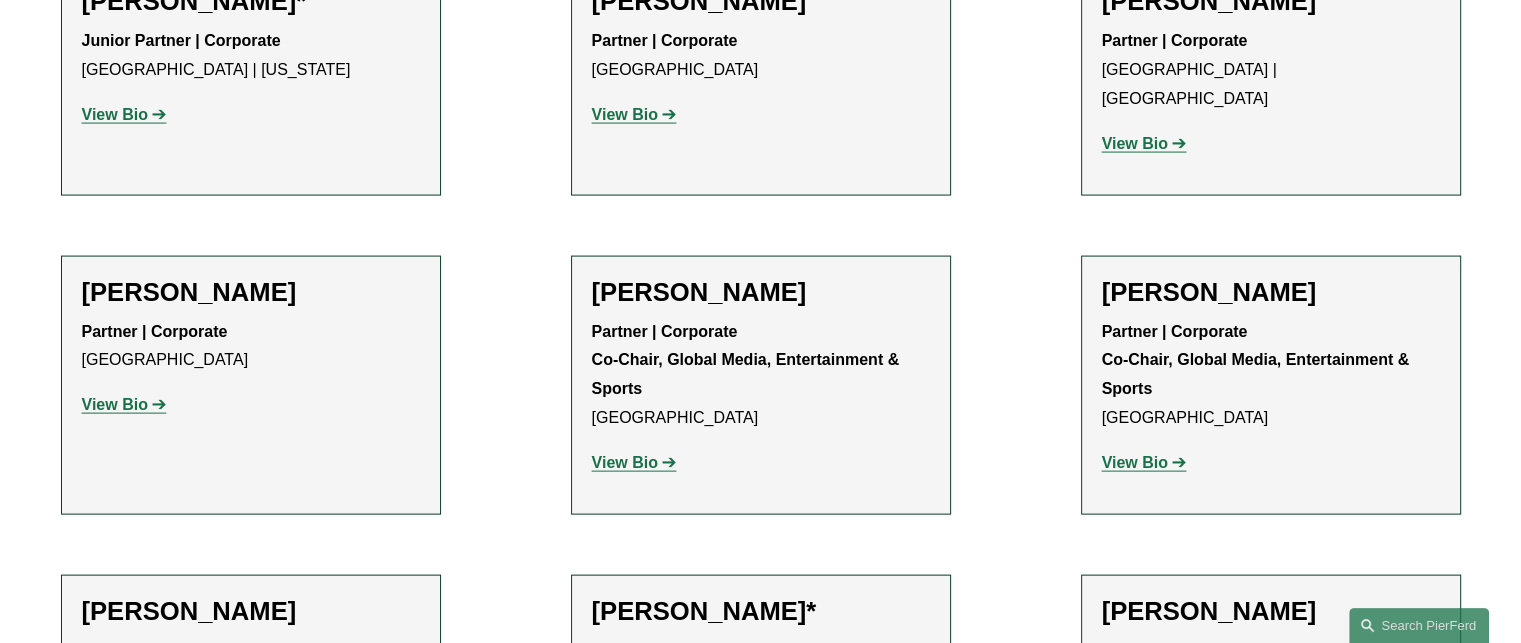 scroll, scrollTop: 4200, scrollLeft: 0, axis: vertical 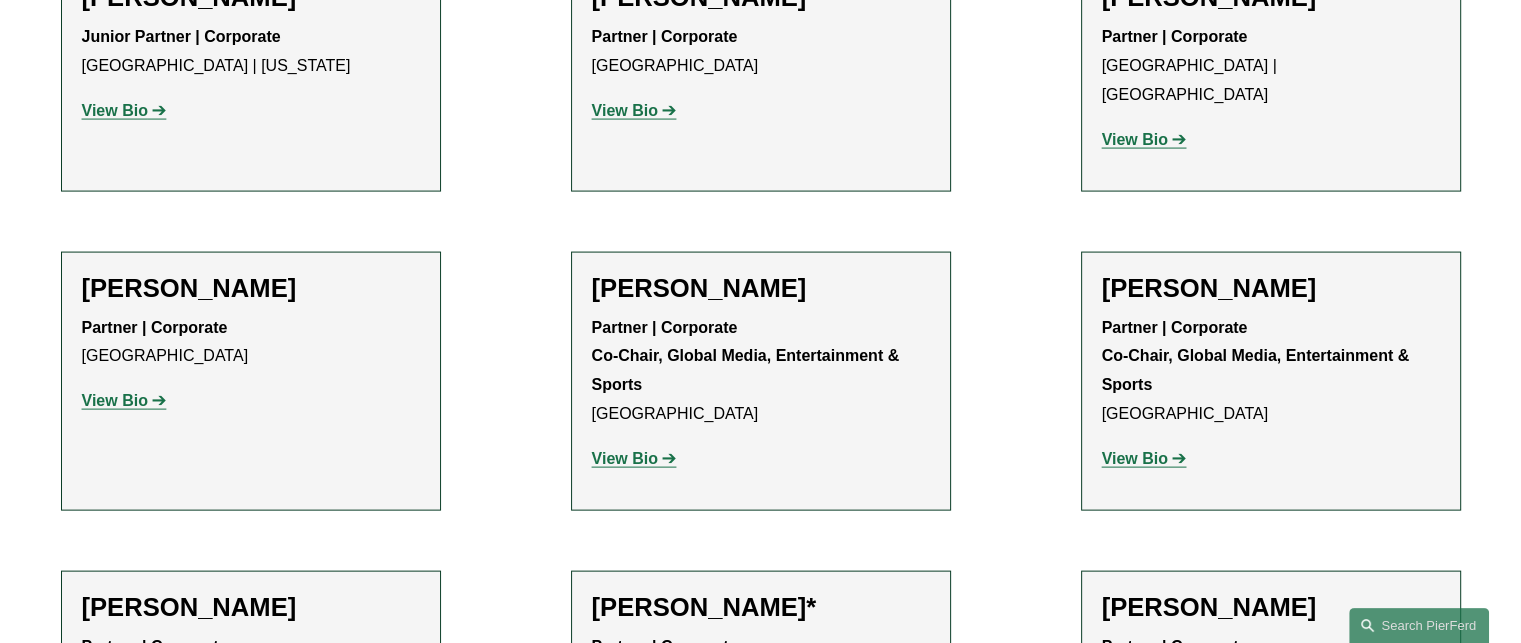 click on "View Bio" 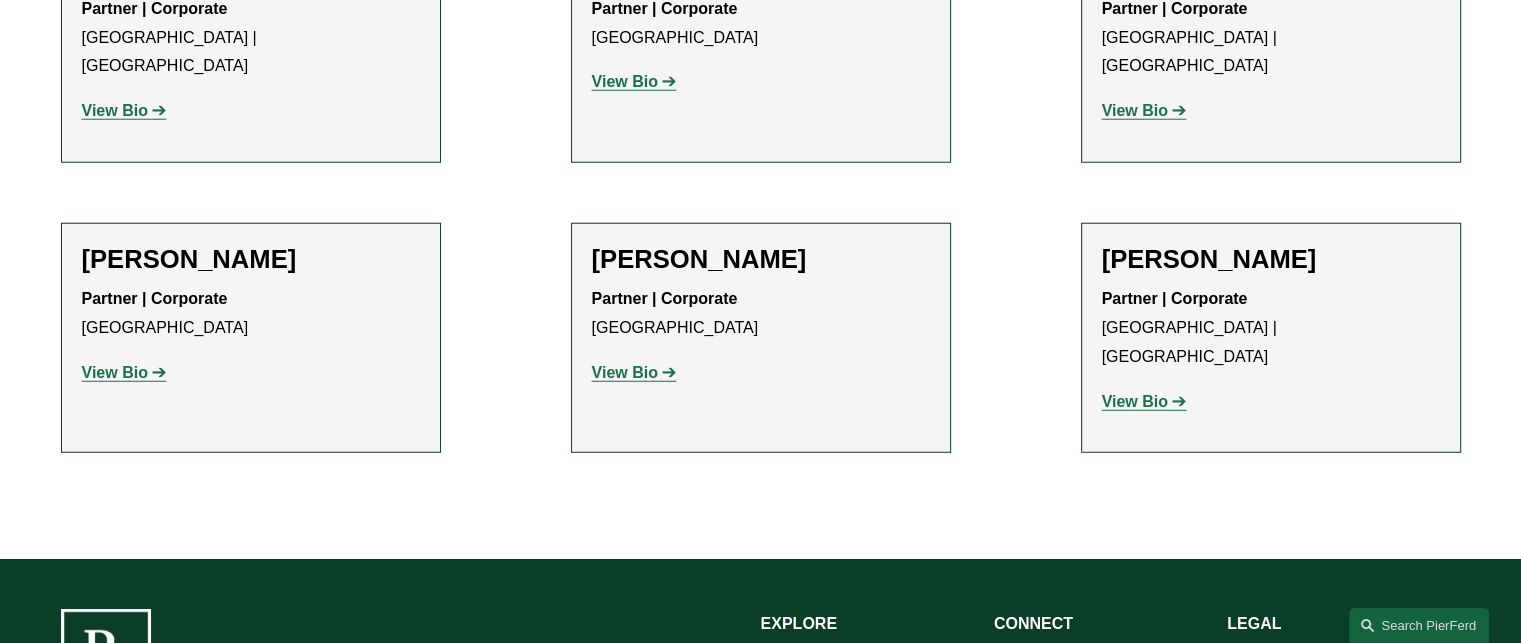 scroll, scrollTop: 5400, scrollLeft: 0, axis: vertical 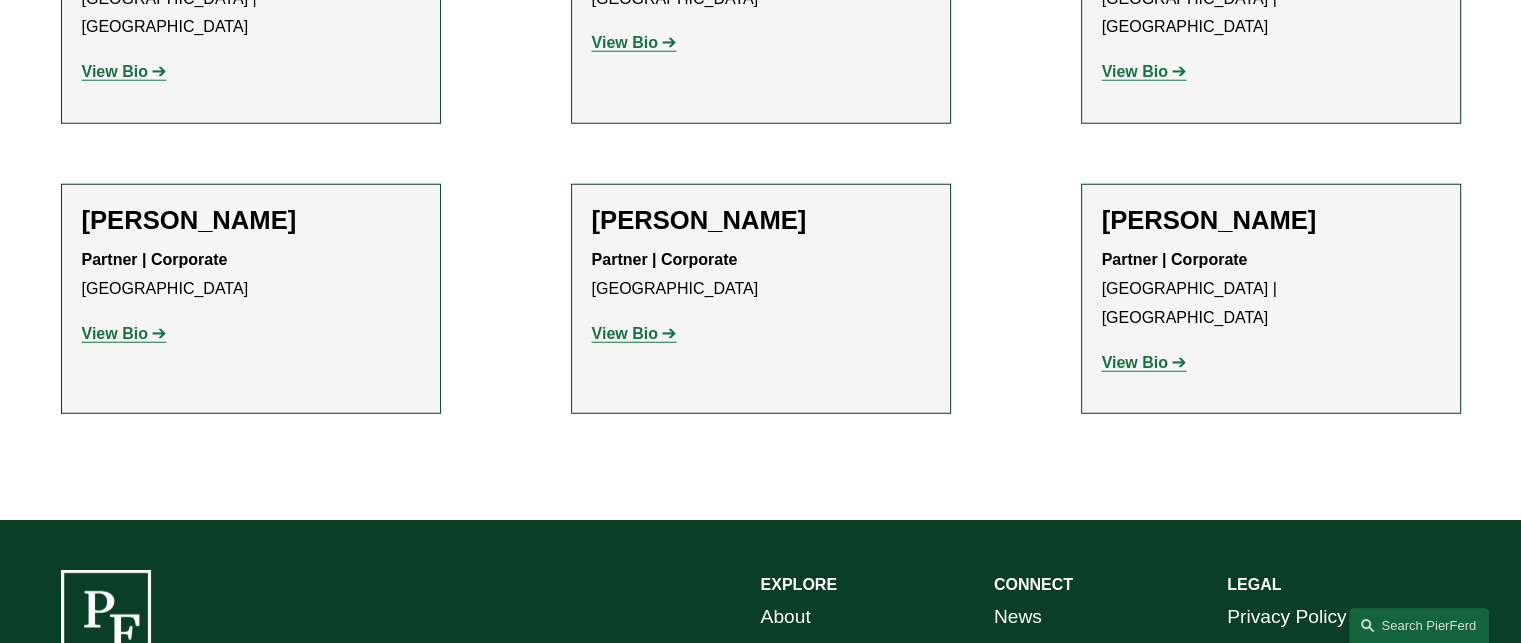 click on "Practices" at bounding box center (800, 652) 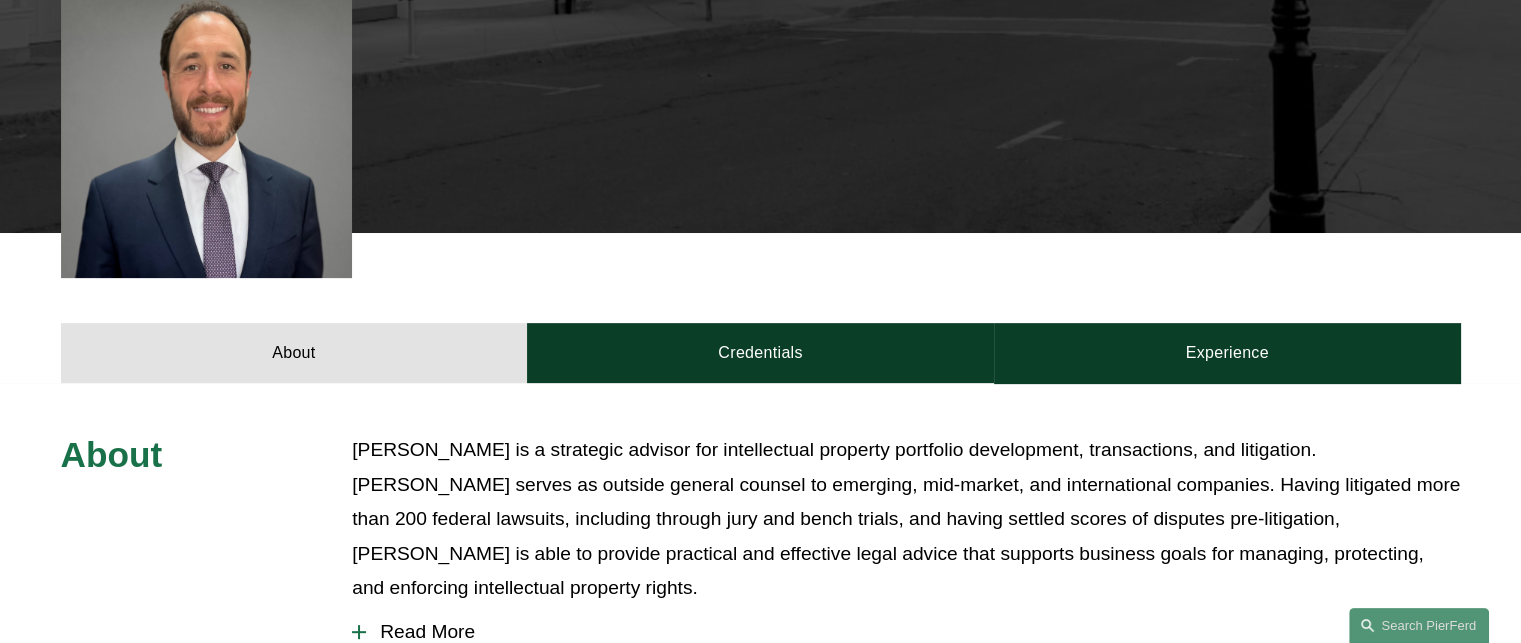 scroll, scrollTop: 700, scrollLeft: 0, axis: vertical 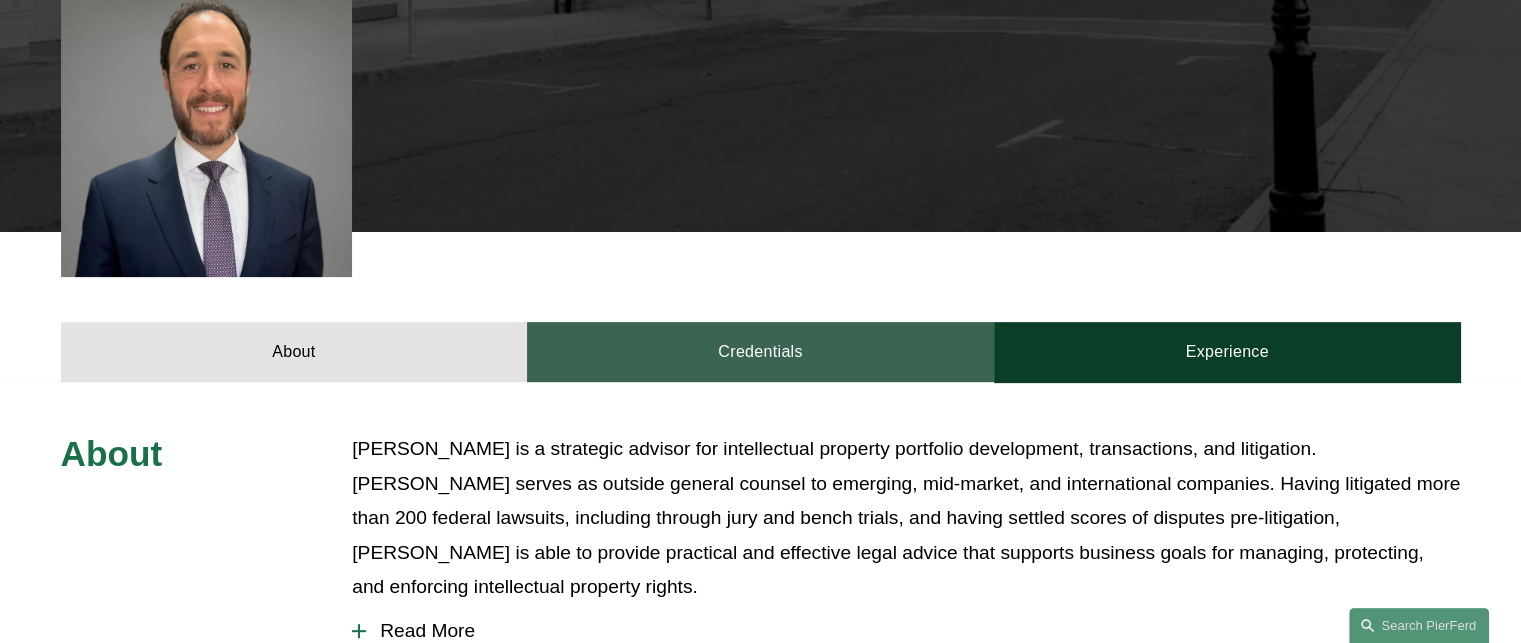 click on "Credentials" at bounding box center [760, 352] 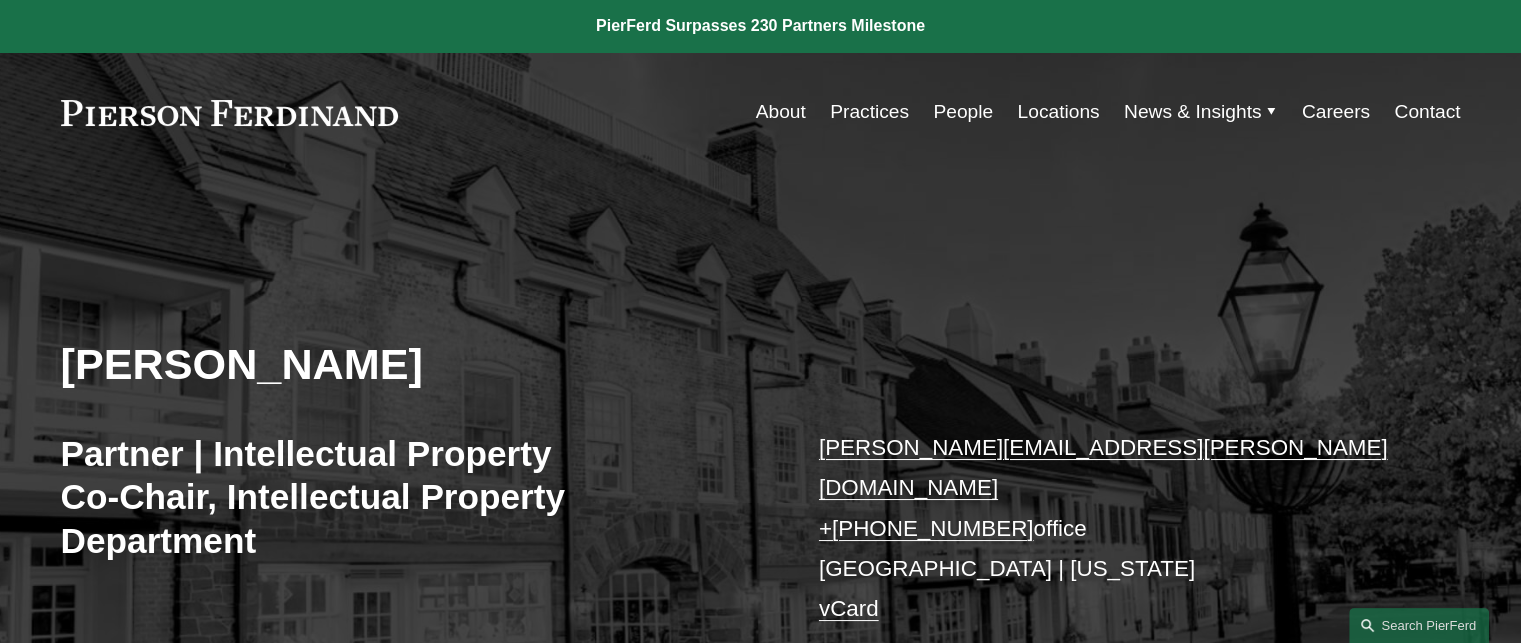 scroll, scrollTop: 0, scrollLeft: 0, axis: both 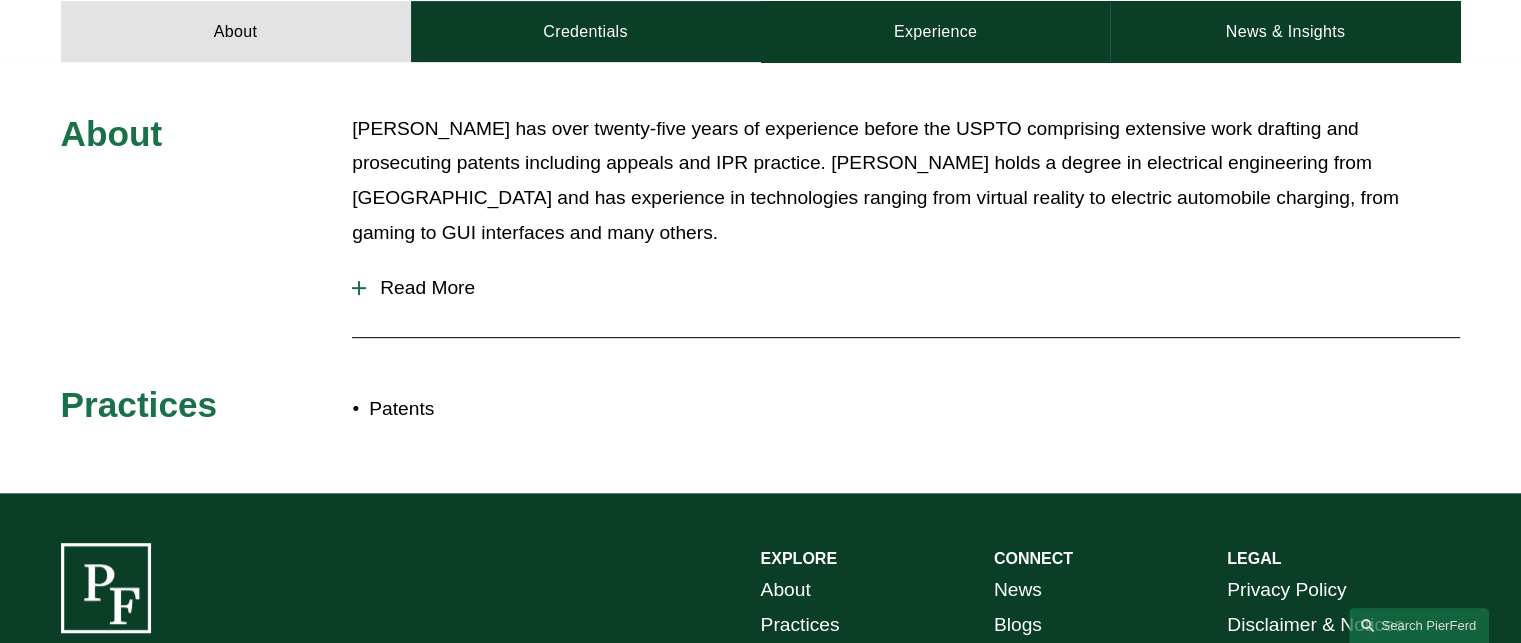 click on "Read More" at bounding box center [906, 288] 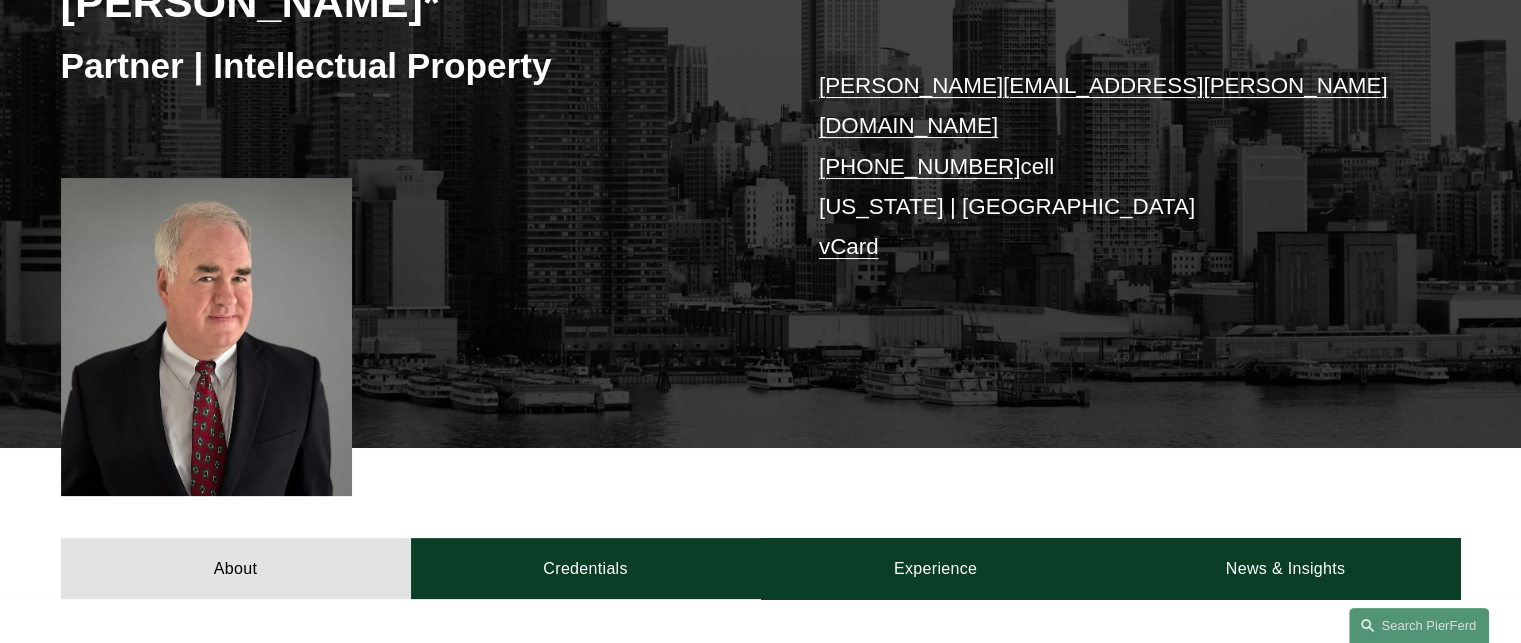 scroll, scrollTop: 200, scrollLeft: 0, axis: vertical 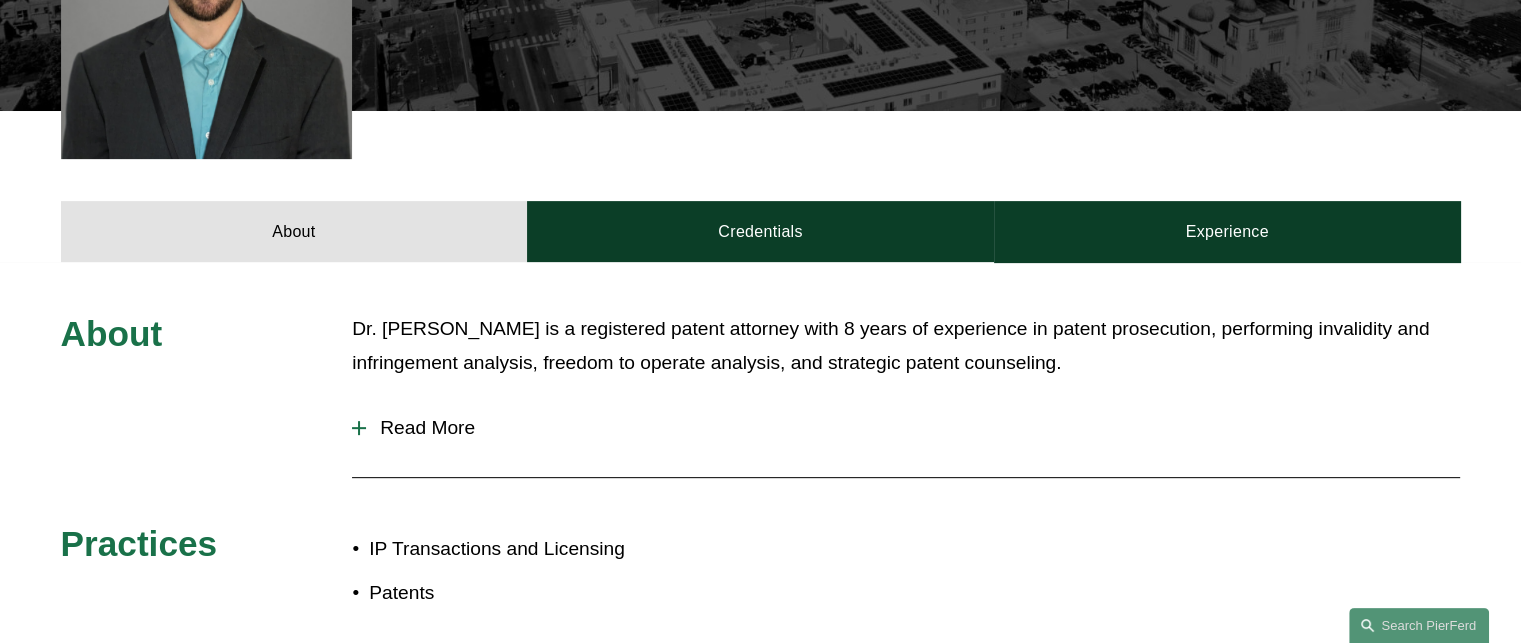 click at bounding box center (359, 428) 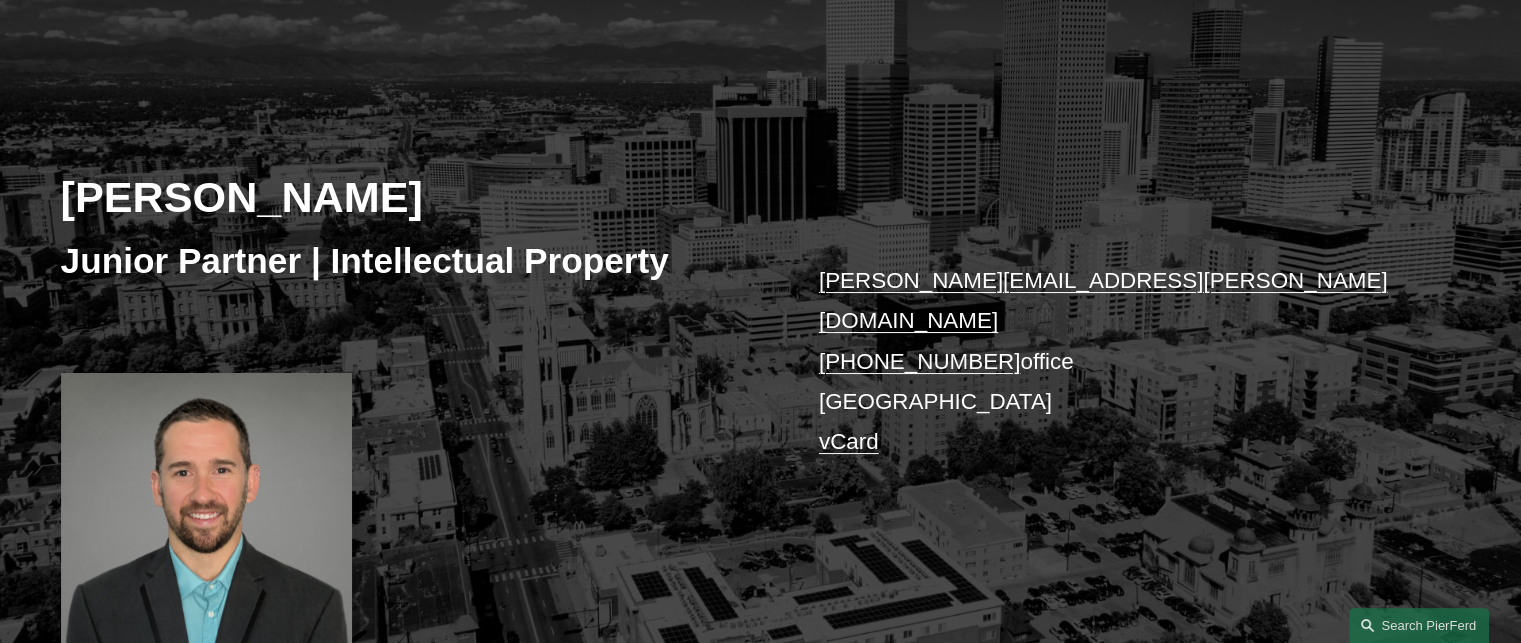 scroll, scrollTop: 200, scrollLeft: 0, axis: vertical 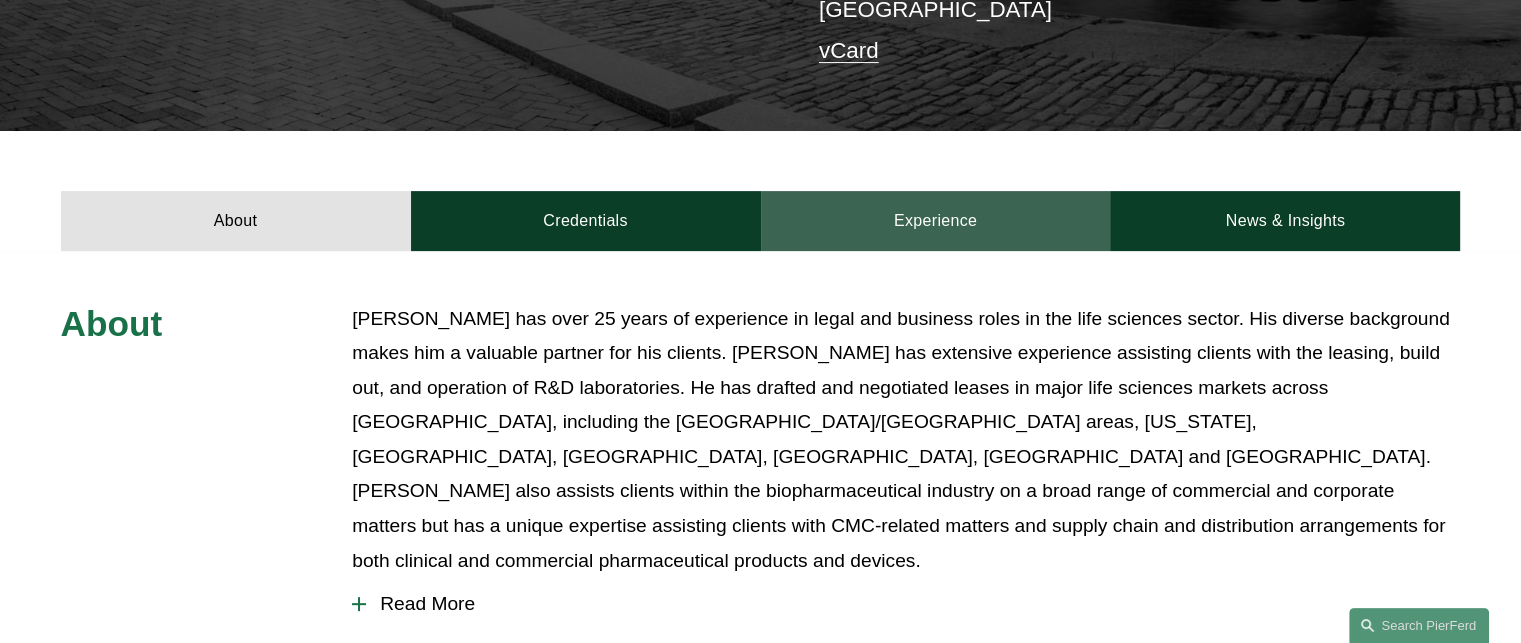 click on "Experience" at bounding box center [936, 221] 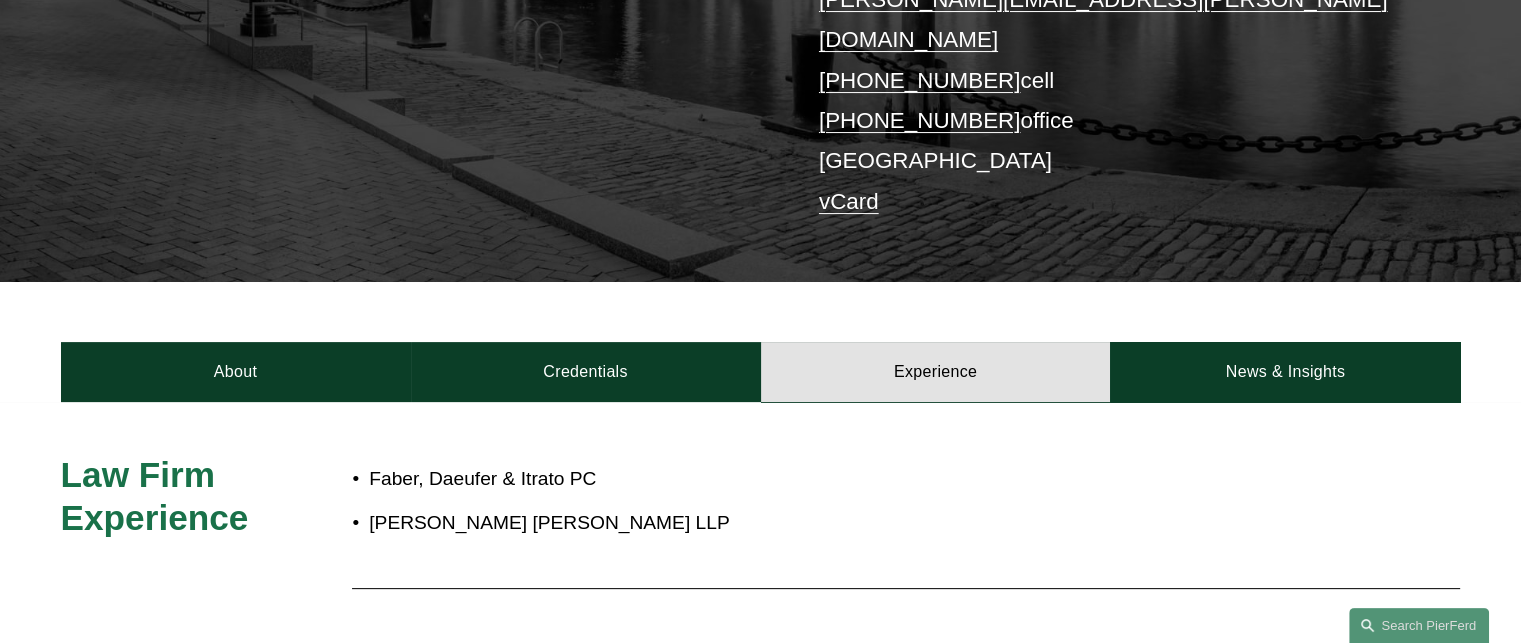 scroll, scrollTop: 442, scrollLeft: 0, axis: vertical 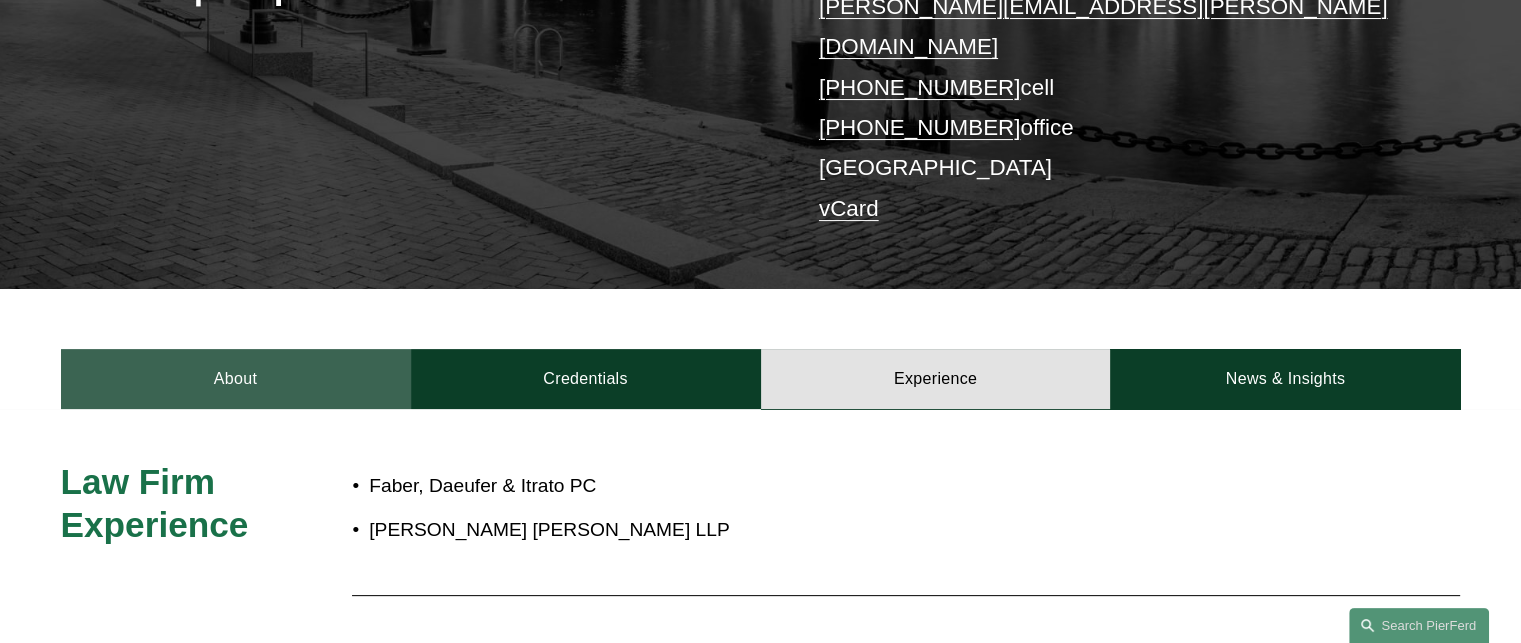 click on "About" at bounding box center (236, 379) 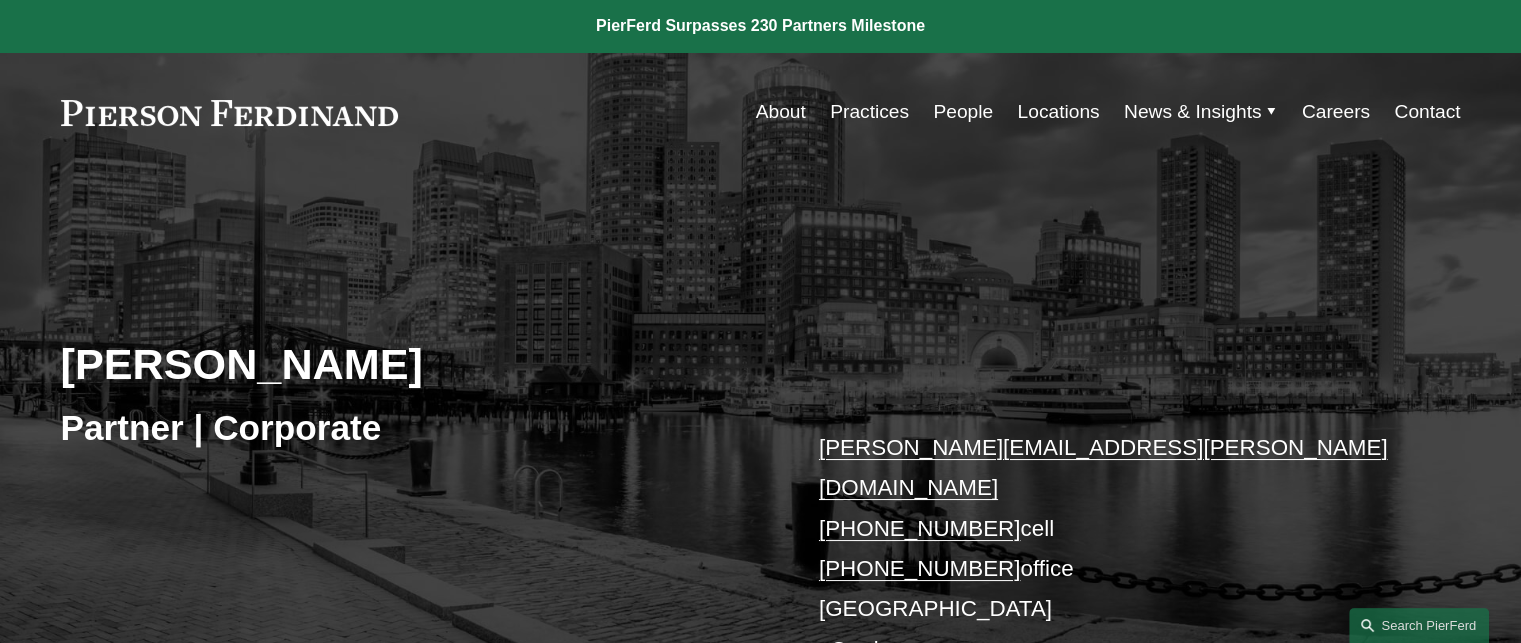 scroll, scrollTop: 0, scrollLeft: 0, axis: both 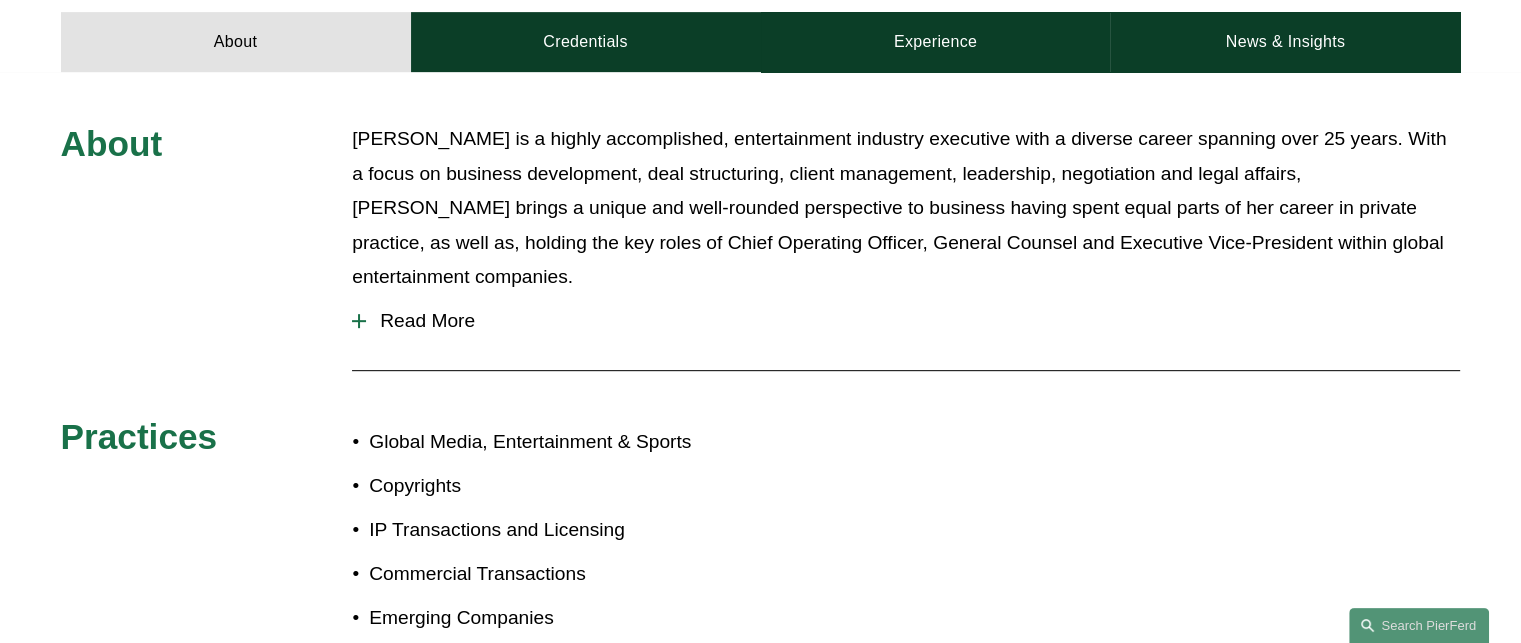 click at bounding box center [359, 321] 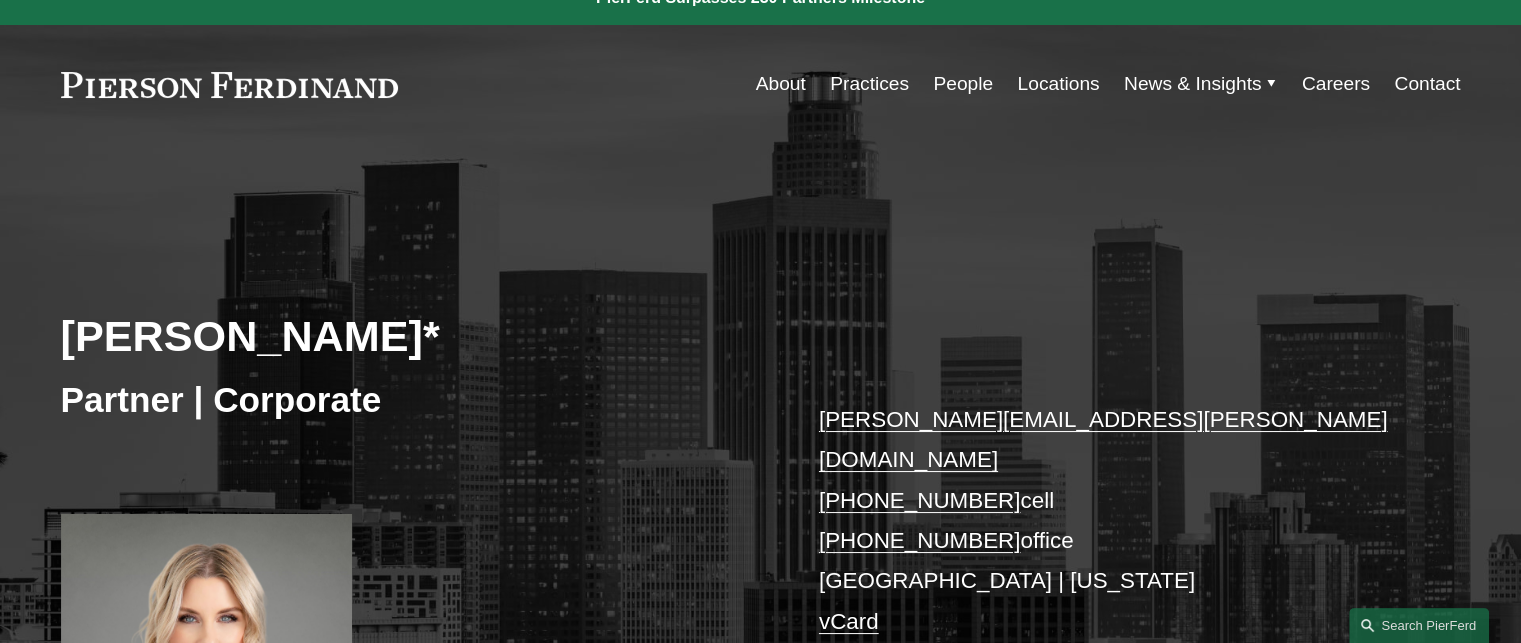 scroll, scrollTop: 0, scrollLeft: 0, axis: both 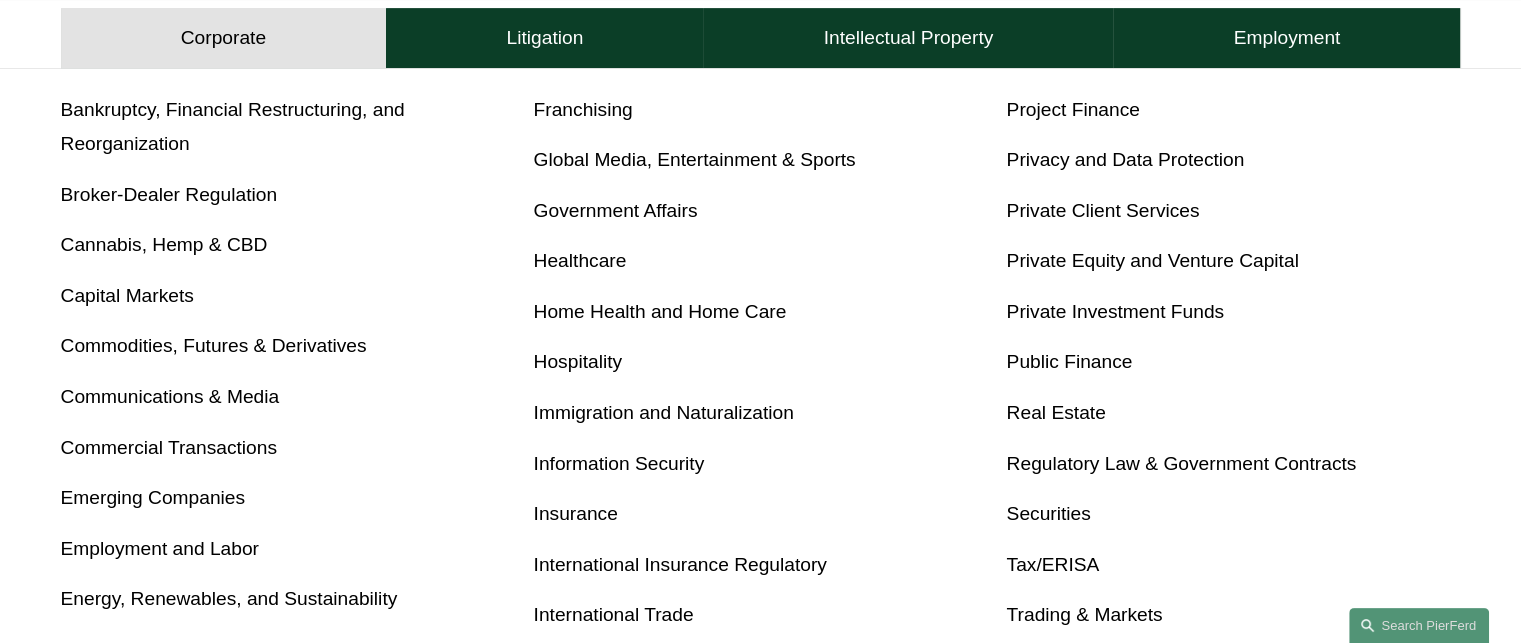 click on "Commercial Transactions" at bounding box center (169, 447) 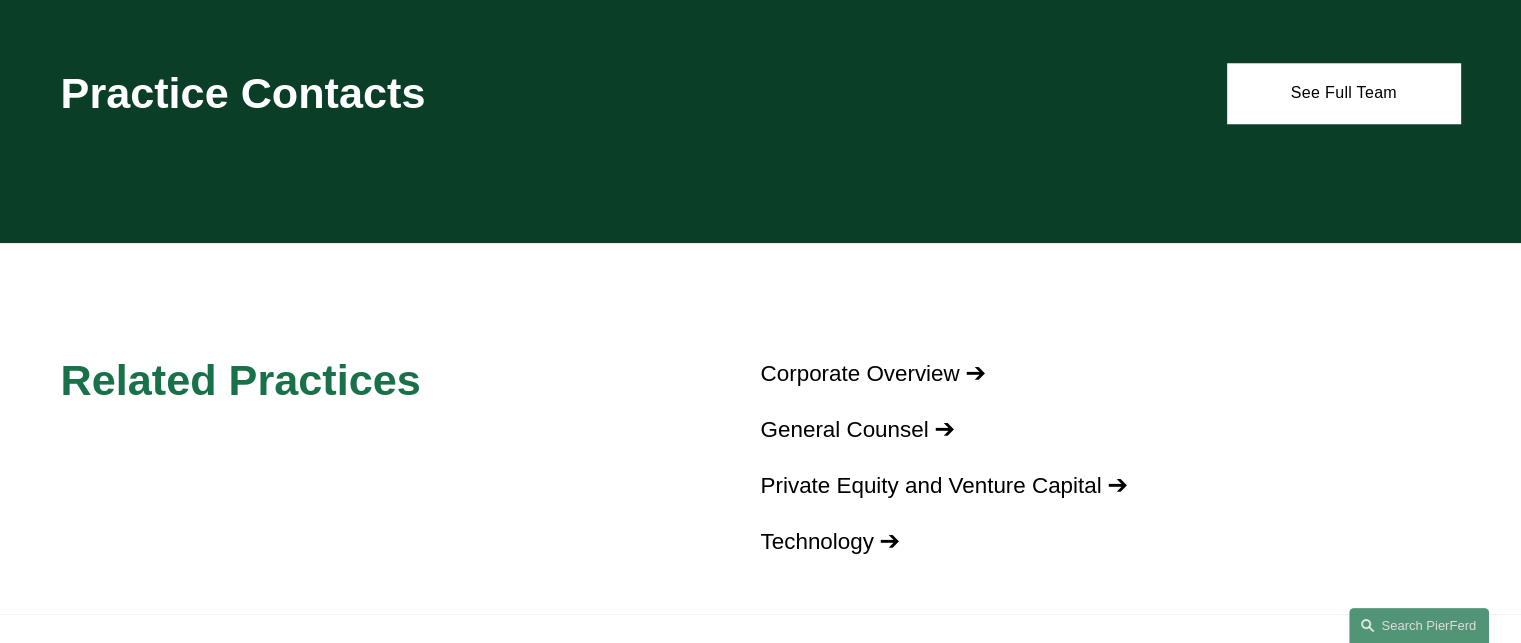 scroll, scrollTop: 1800, scrollLeft: 0, axis: vertical 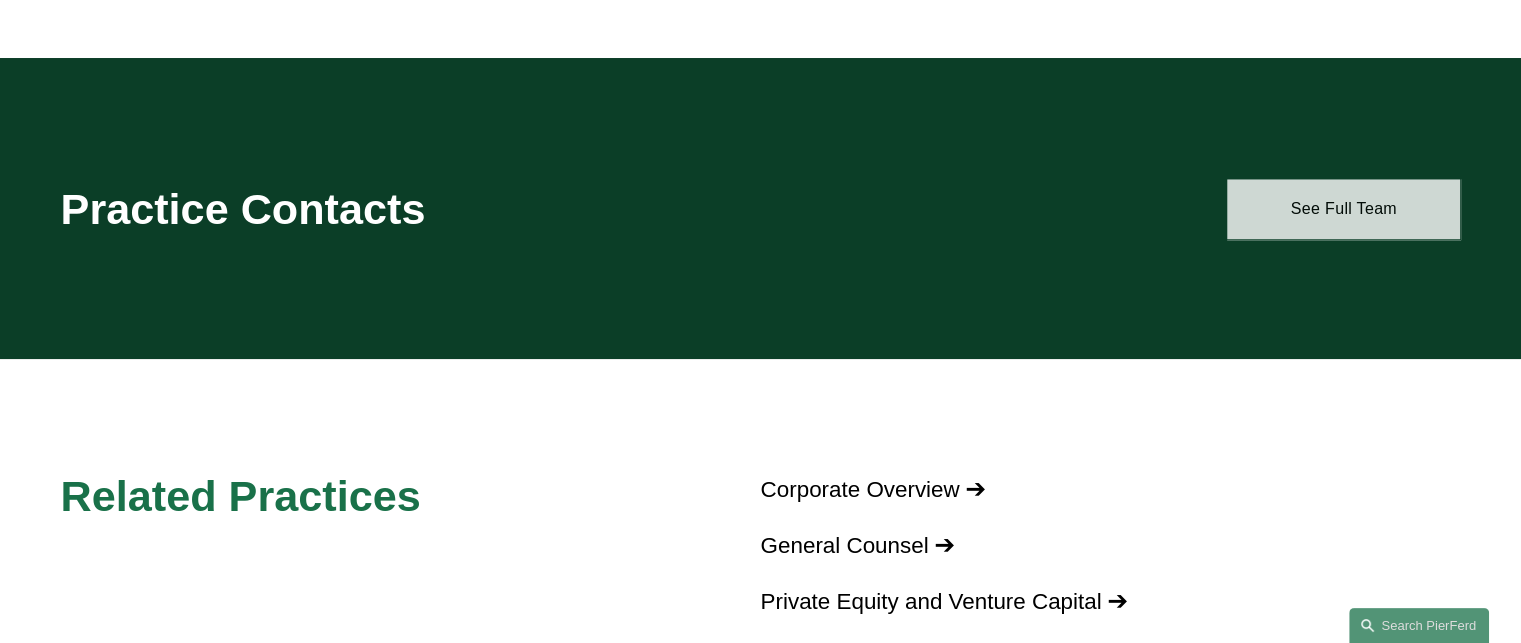 click on "See Full Team" at bounding box center (1343, 209) 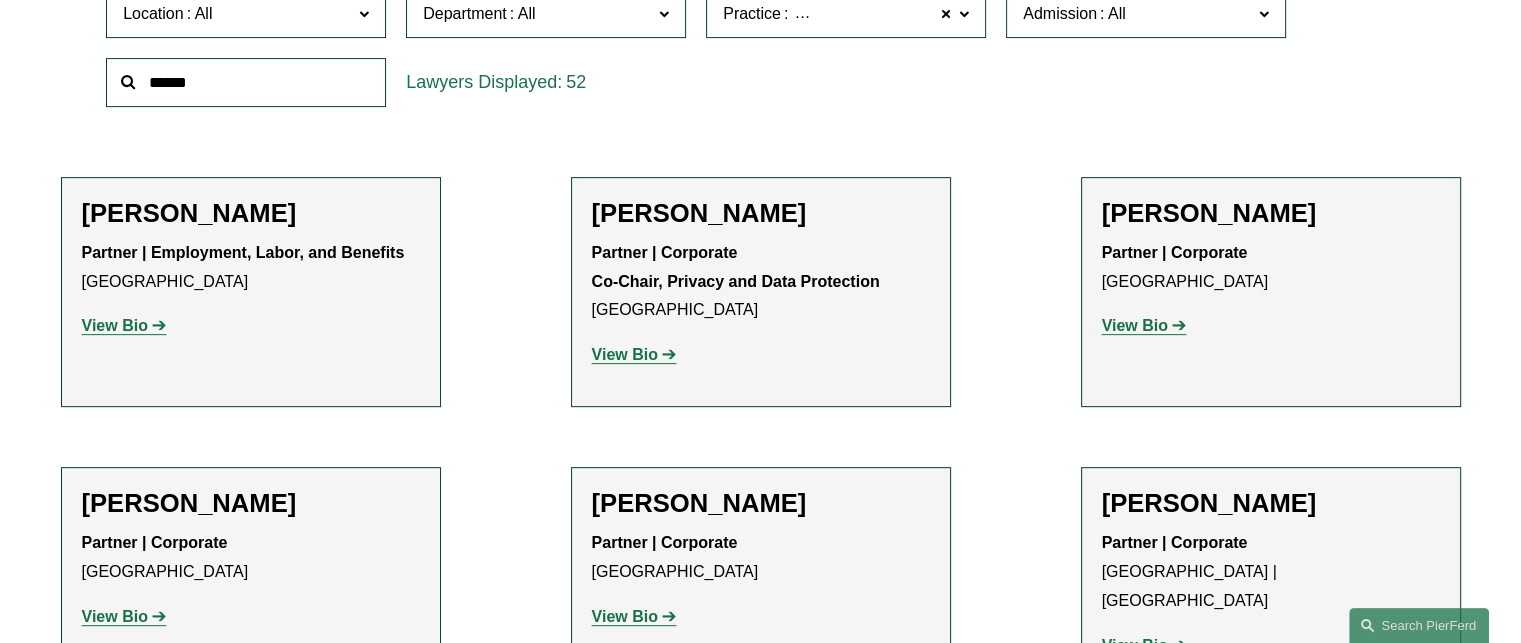 scroll, scrollTop: 500, scrollLeft: 0, axis: vertical 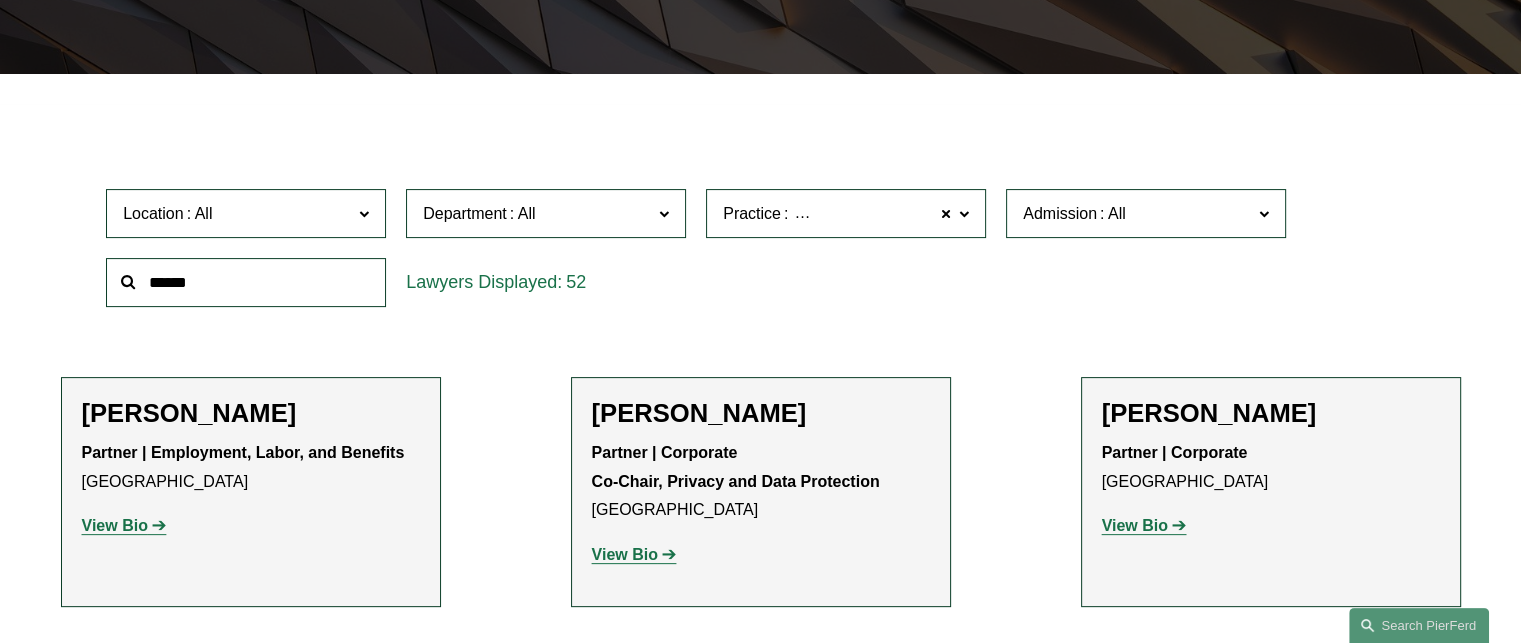 click 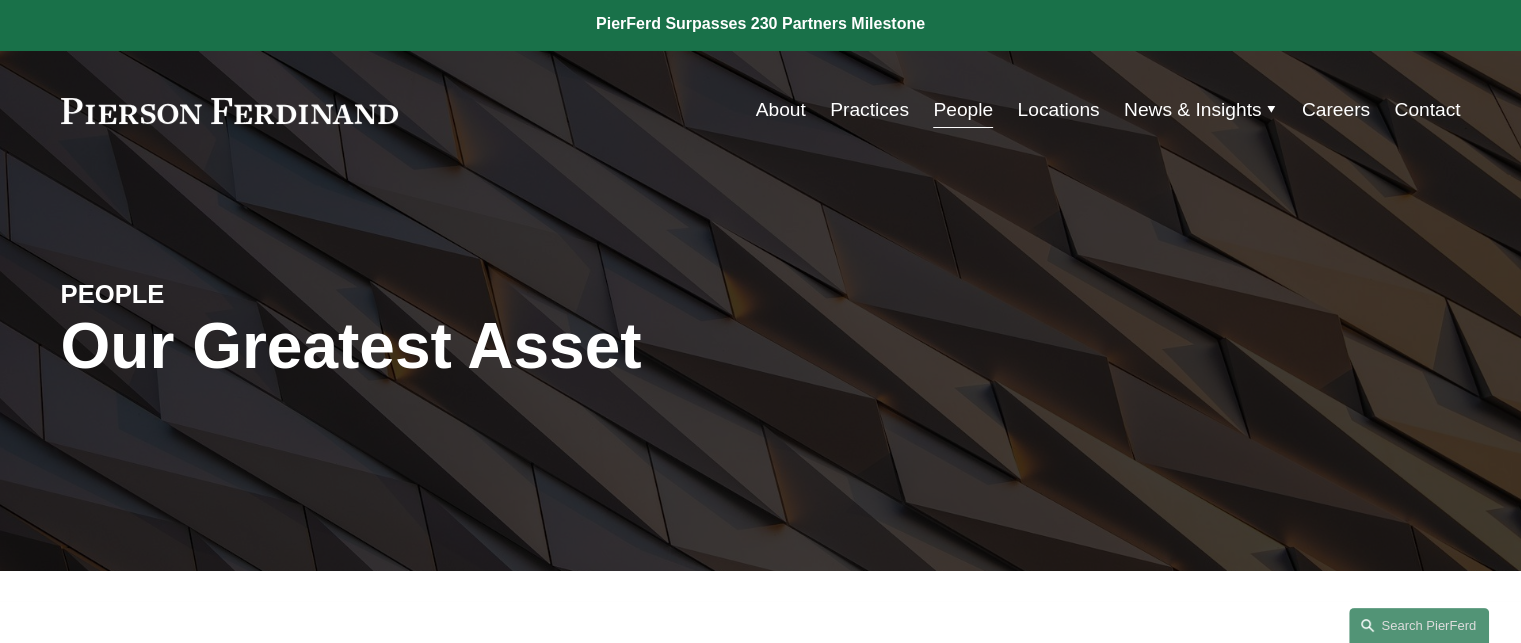 scroll, scrollTop: 0, scrollLeft: 0, axis: both 